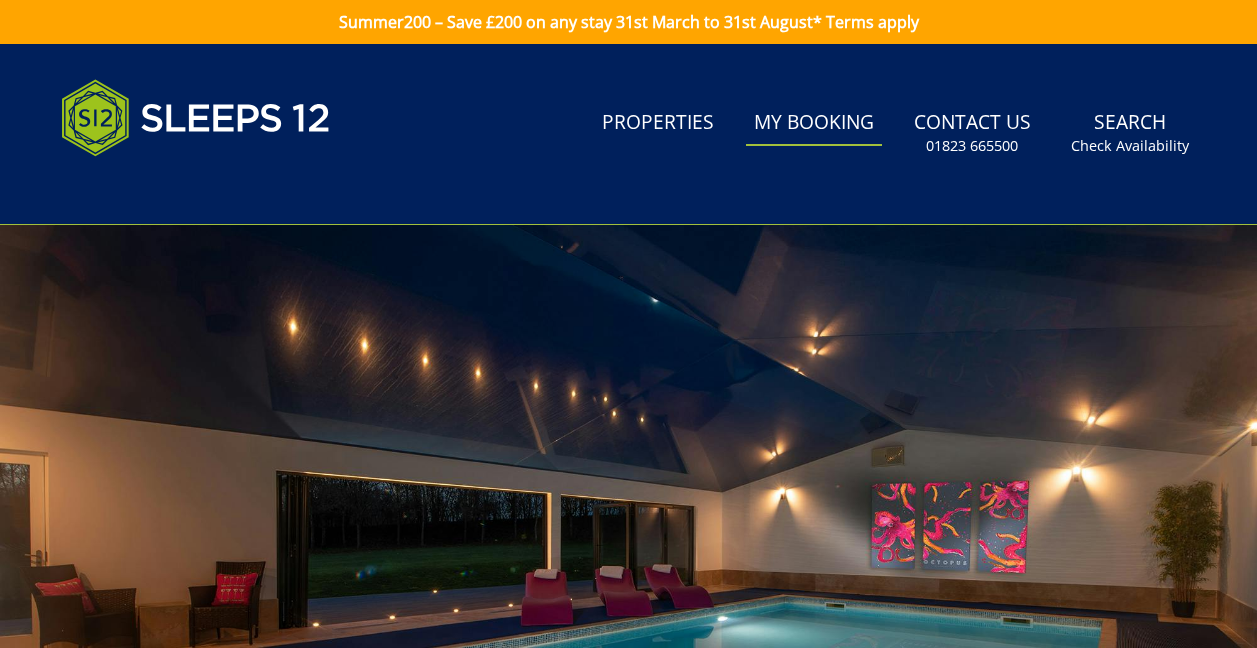 scroll, scrollTop: 924, scrollLeft: 0, axis: vertical 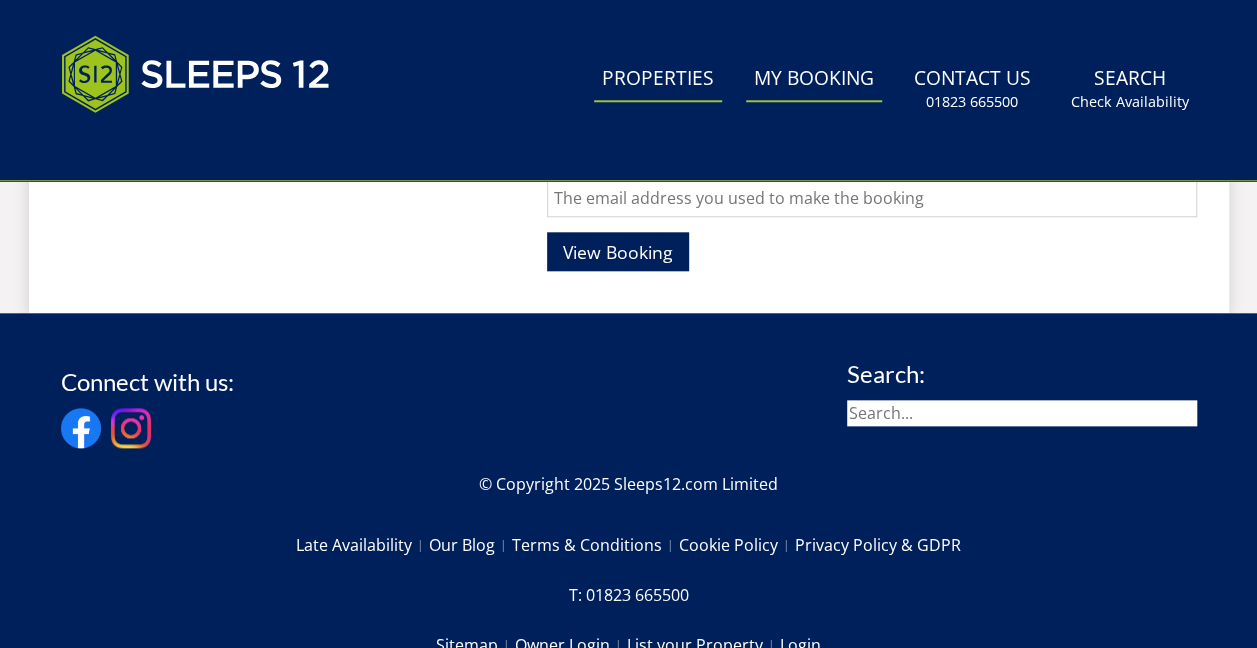 click on "Properties" at bounding box center (658, 79) 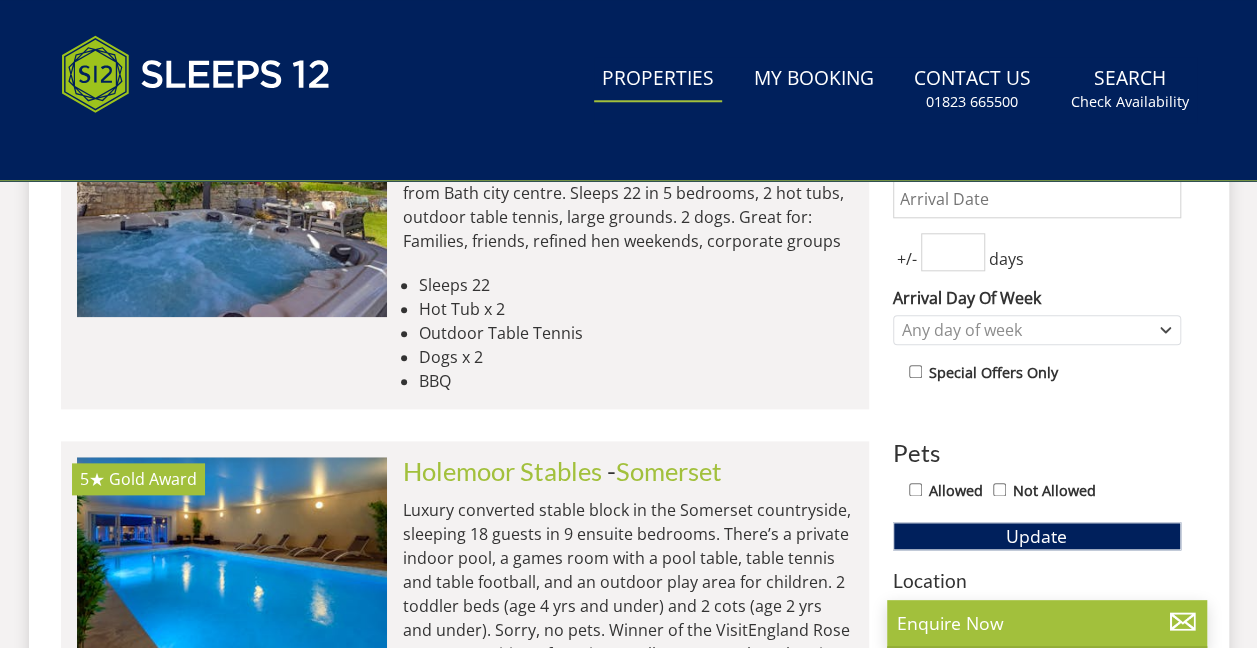 scroll, scrollTop: 0, scrollLeft: 0, axis: both 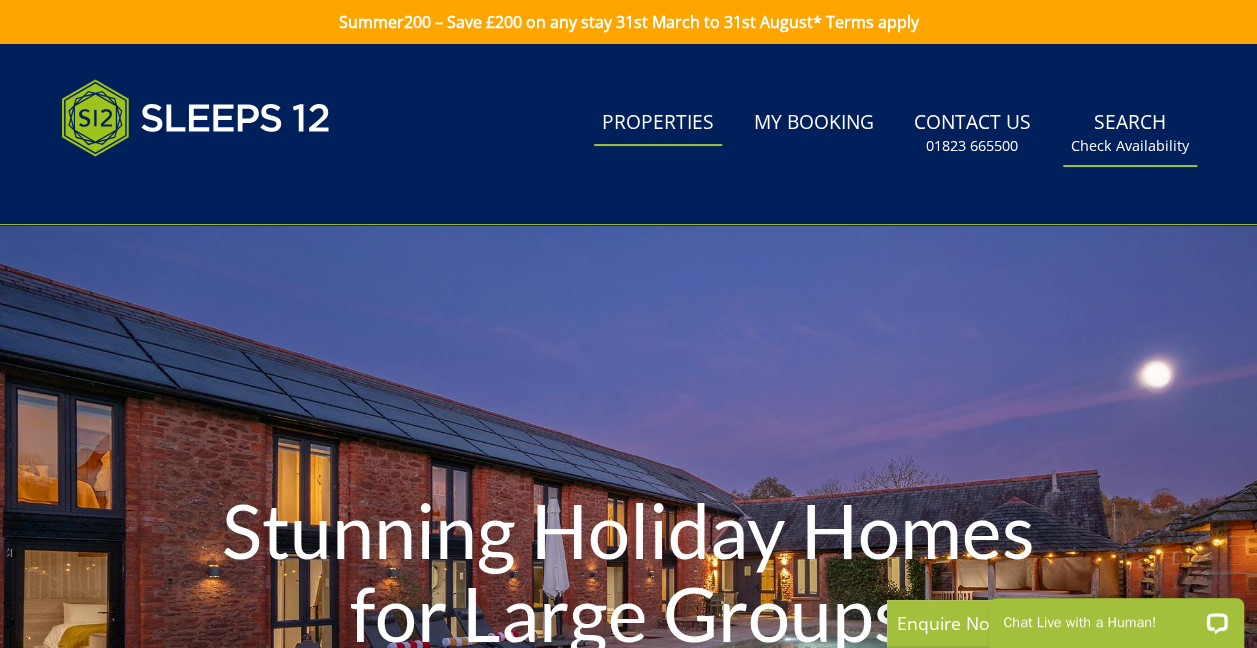 click on "Search  Check Availability" at bounding box center (1130, 133) 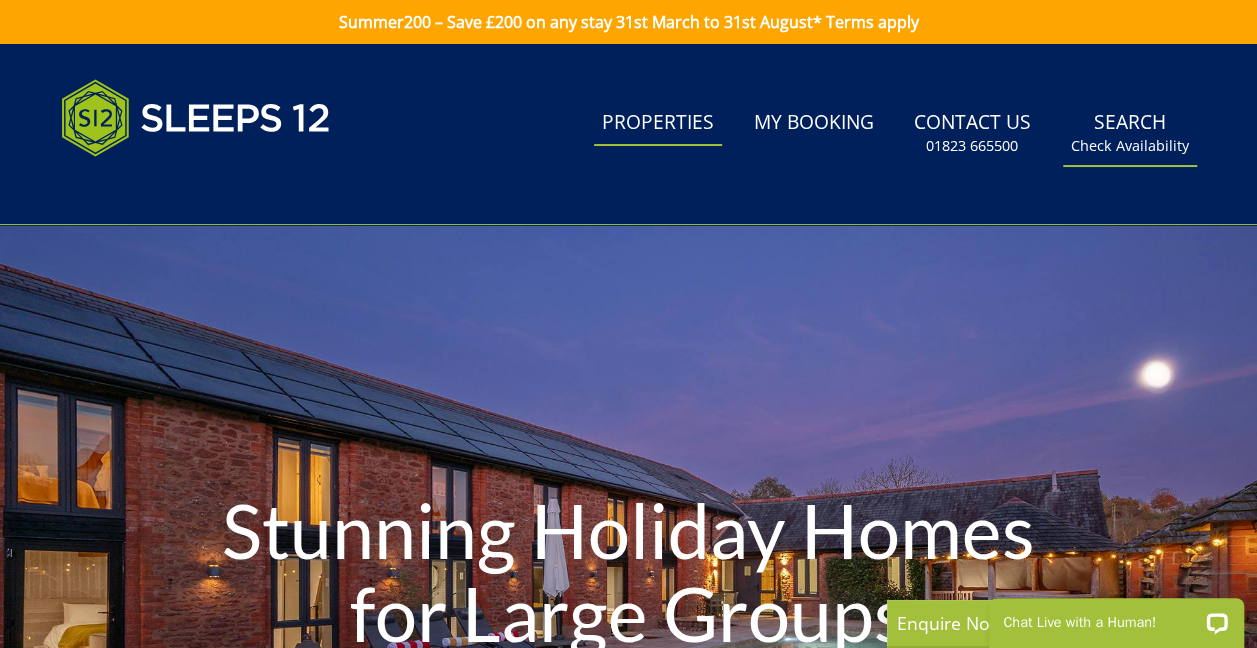 click on "Check Availability" at bounding box center [1130, 146] 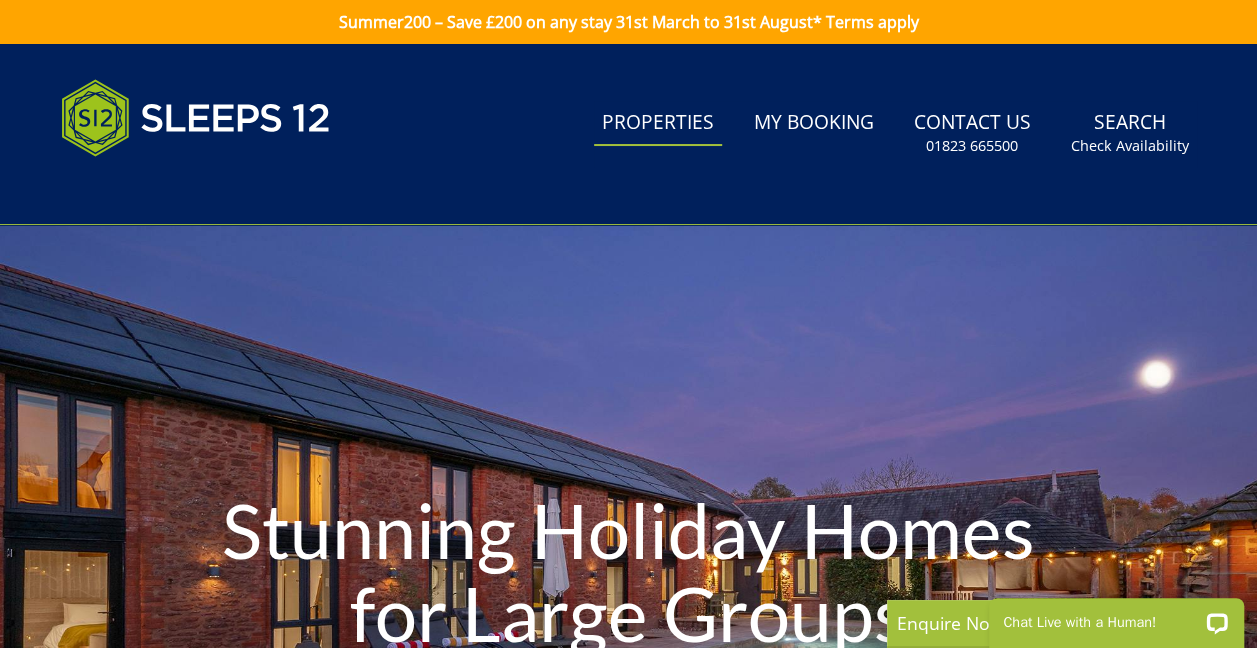 click on "Properties" at bounding box center (658, 123) 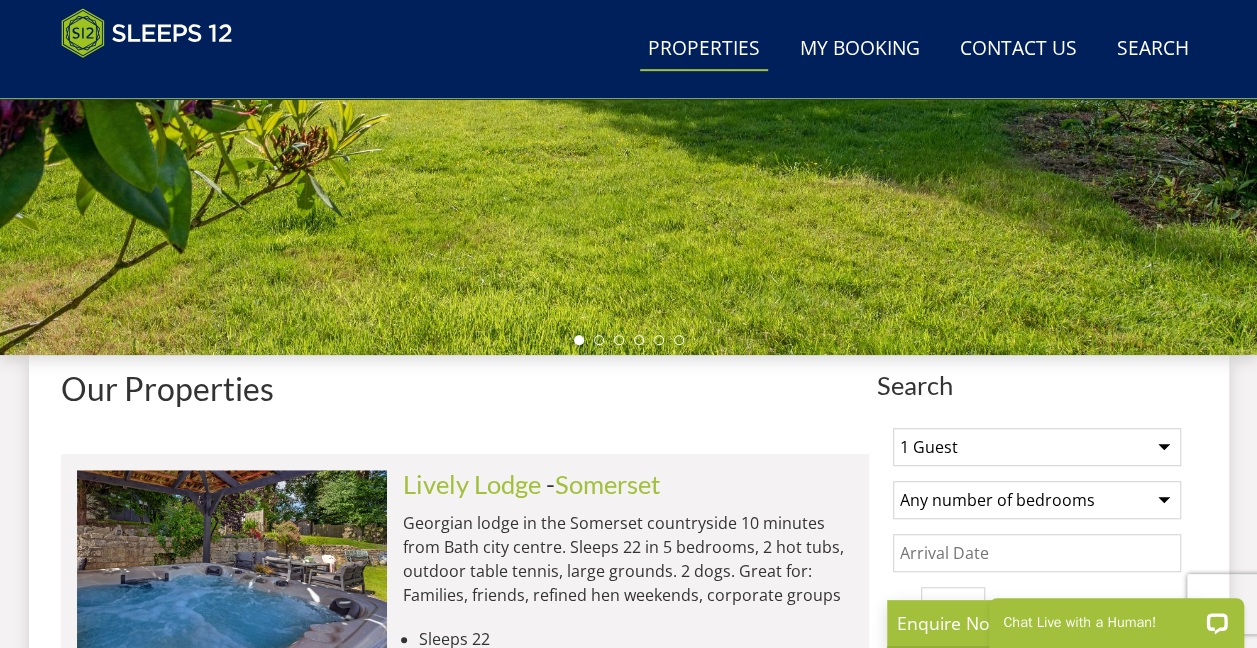scroll, scrollTop: 0, scrollLeft: 0, axis: both 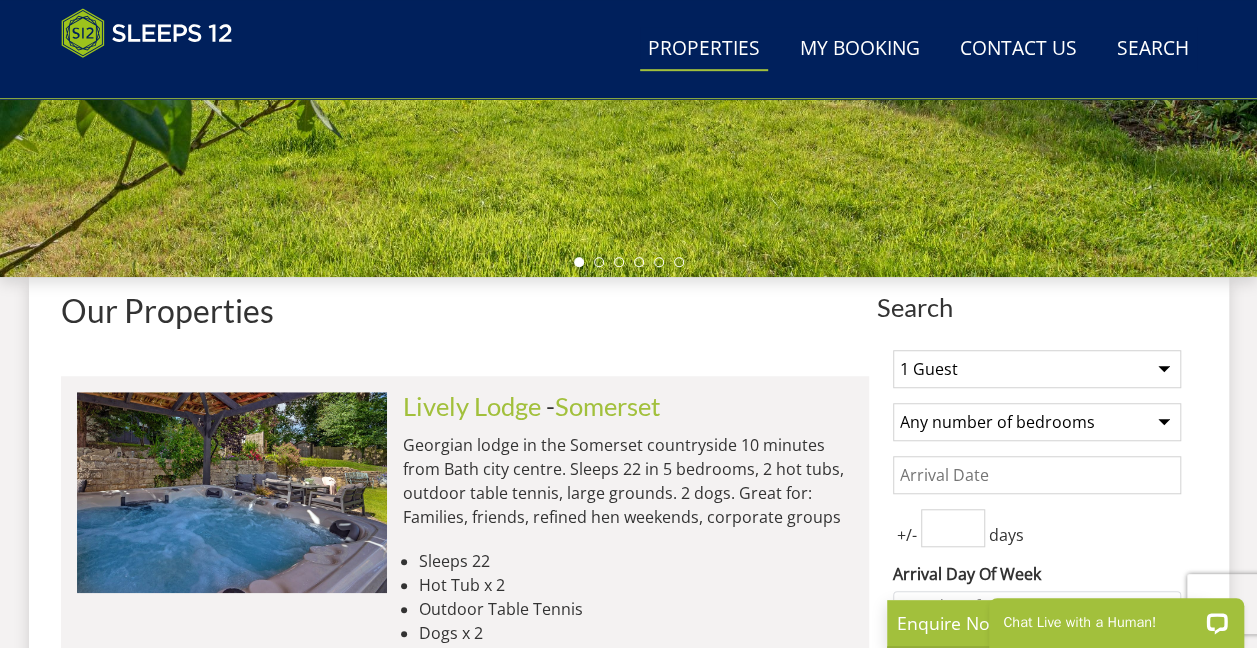 click on "1 Guest
2 Guests
3 Guests
4 Guests
5 Guests
6 Guests
7 Guests
8 Guests
9 Guests
10 Guests
11 Guests
12 Guests
13 Guests
14 Guests
15 Guests
16 Guests
17 Guests
18 Guests
19 Guests
20 Guests
21 Guests
22 Guests
23 Guests
24 Guests
25 Guests
26 Guests
27 Guests
28 Guests
29 Guests
30 Guests
31 Guests
32 Guests
33 Guests
34 Guests
35 Guests
36 Guests
37 Guests
38 Guests
39 Guests
40 Guests
41 Guests
42 Guests
43 Guests
44 Guests
45 Guests
46 Guests
47 Guests
48 Guests
49 Guests
50 Guests" at bounding box center (1037, 369) 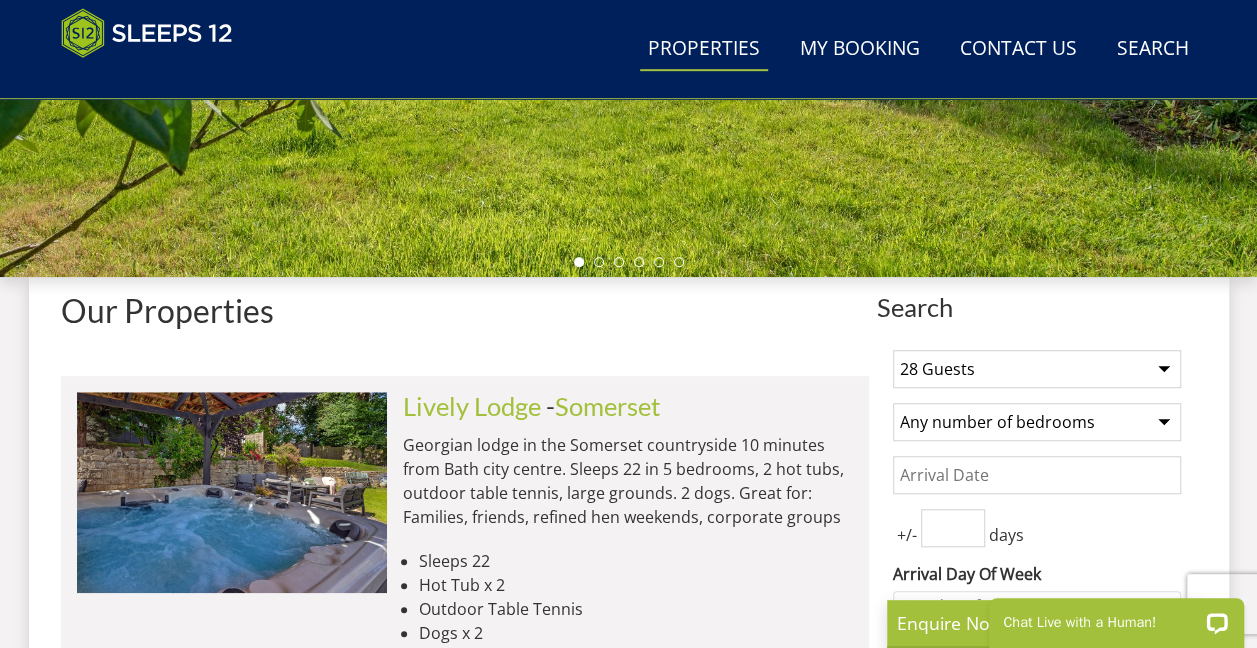 click on "1 Guest
2 Guests
3 Guests
4 Guests
5 Guests
6 Guests
7 Guests
8 Guests
9 Guests
10 Guests
11 Guests
12 Guests
13 Guests
14 Guests
15 Guests
16 Guests
17 Guests
18 Guests
19 Guests
20 Guests
21 Guests
22 Guests
23 Guests
24 Guests
25 Guests
26 Guests
27 Guests
28 Guests
29 Guests
30 Guests
31 Guests
32 Guests
33 Guests
34 Guests
35 Guests
36 Guests
37 Guests
38 Guests
39 Guests
40 Guests
41 Guests
42 Guests
43 Guests
44 Guests
45 Guests
46 Guests
47 Guests
48 Guests
49 Guests
50 Guests" at bounding box center (1037, 369) 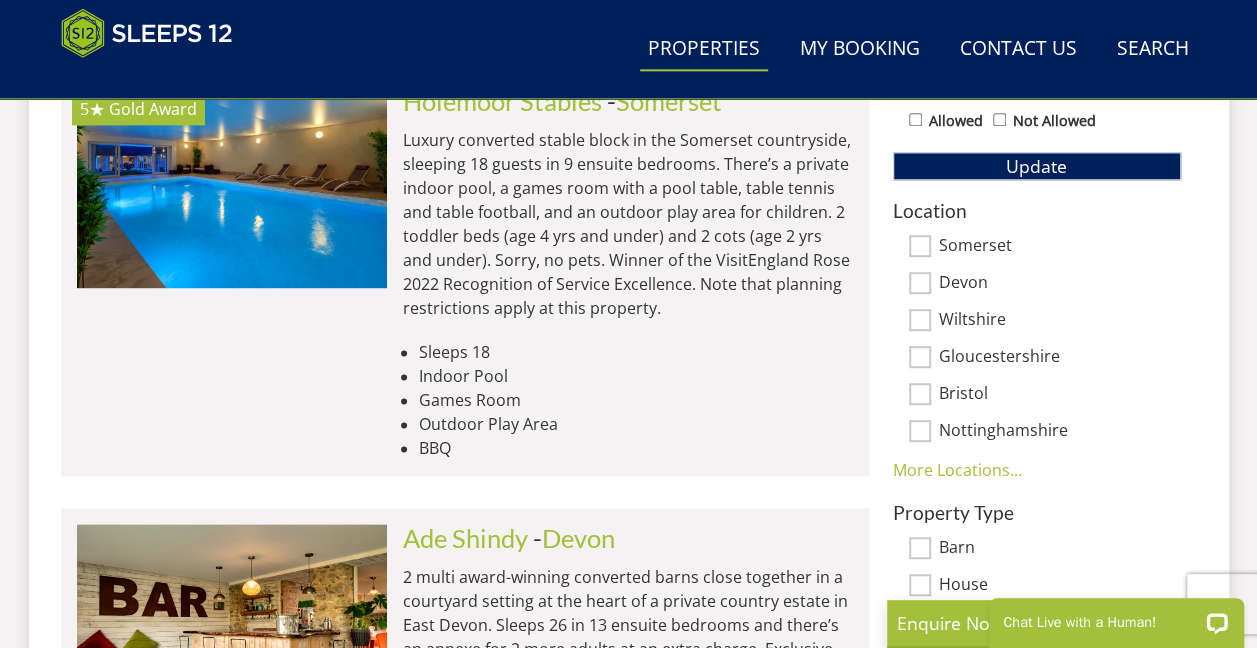 scroll, scrollTop: 1206, scrollLeft: 0, axis: vertical 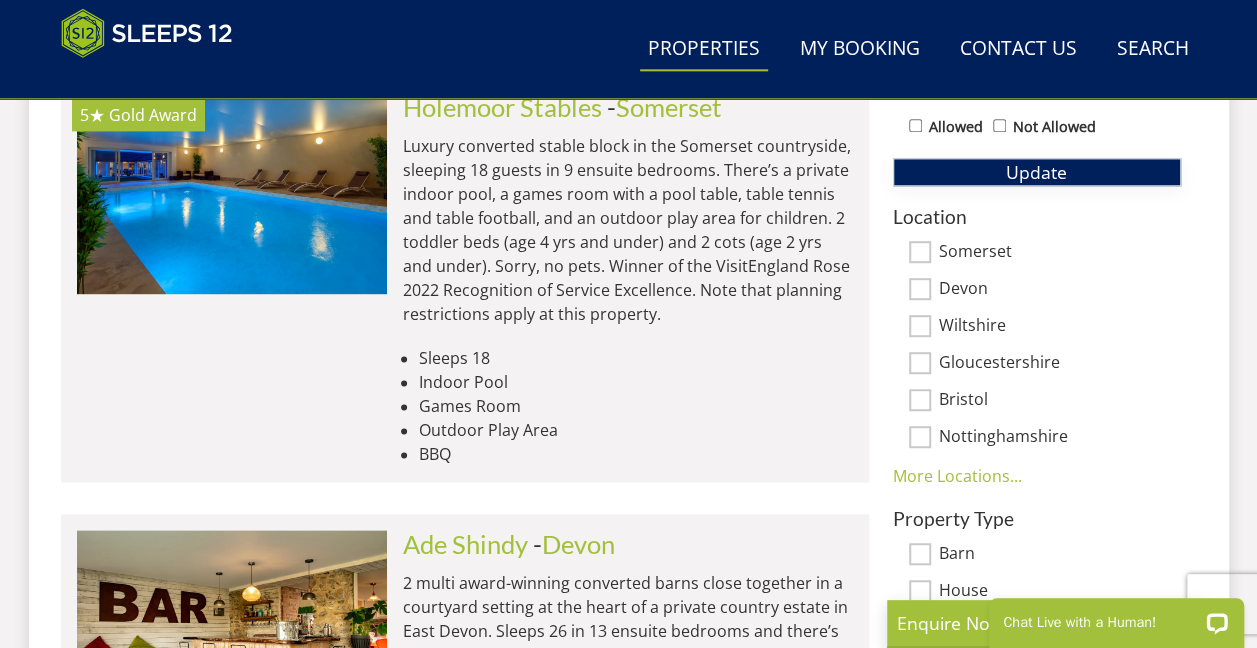 click on "Update" at bounding box center [1036, 172] 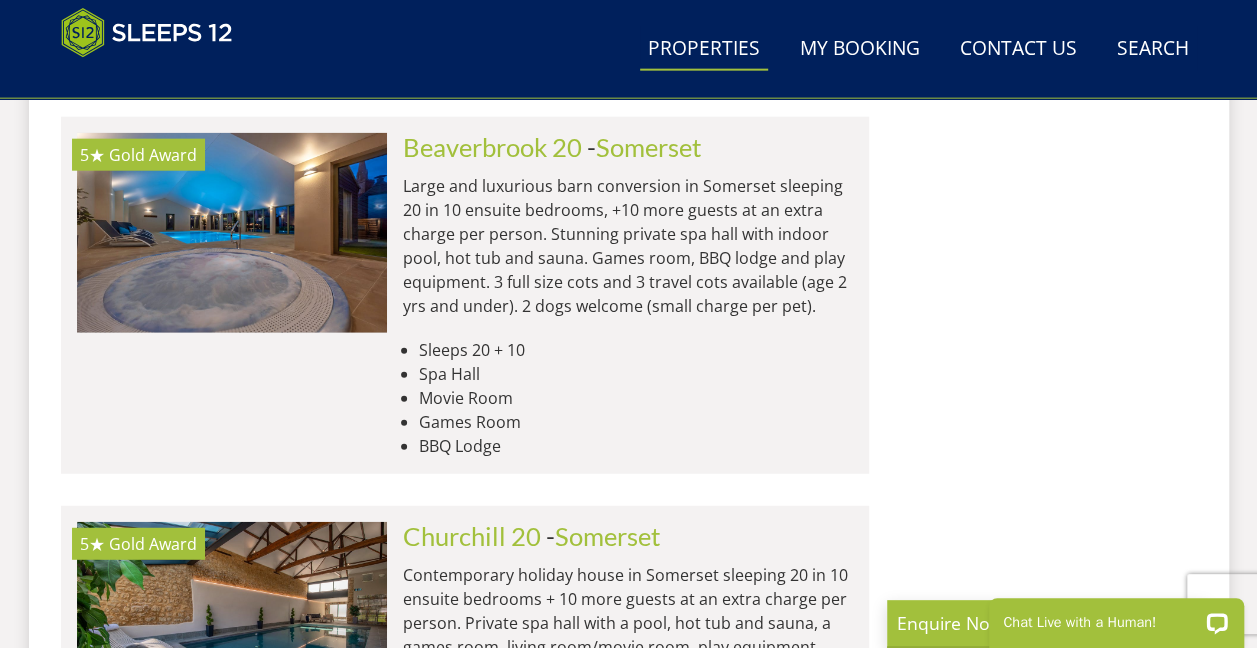 scroll, scrollTop: 2380, scrollLeft: 0, axis: vertical 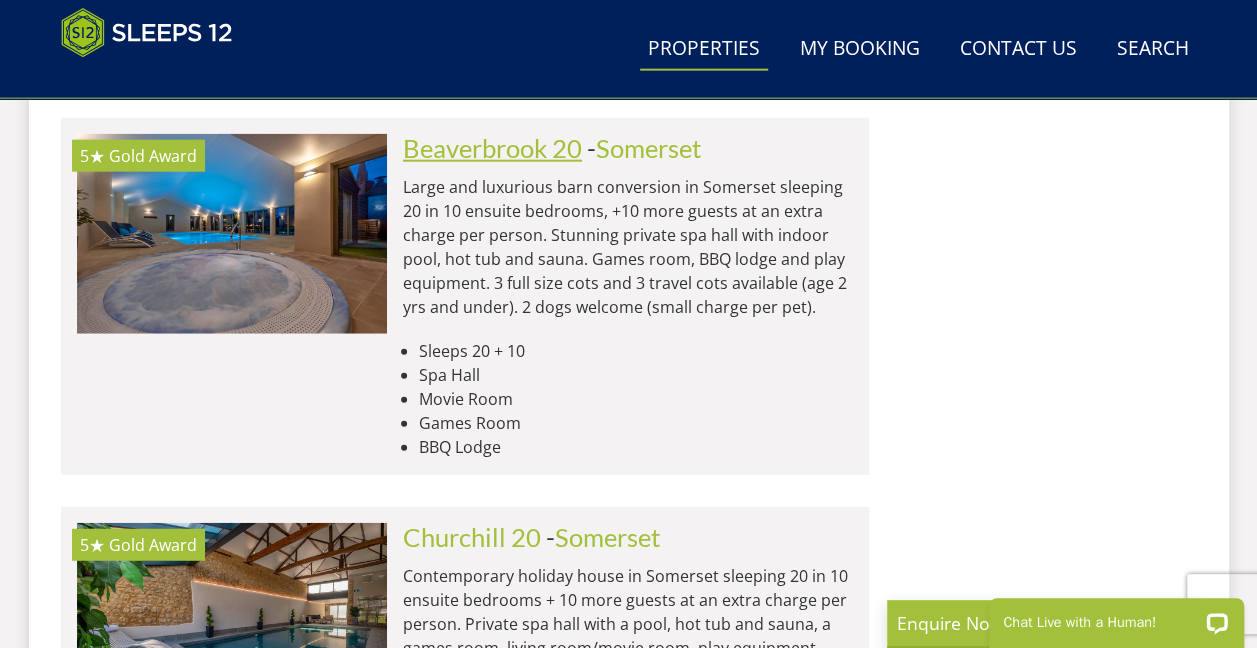 click on "Beaverbrook 20" at bounding box center [492, 148] 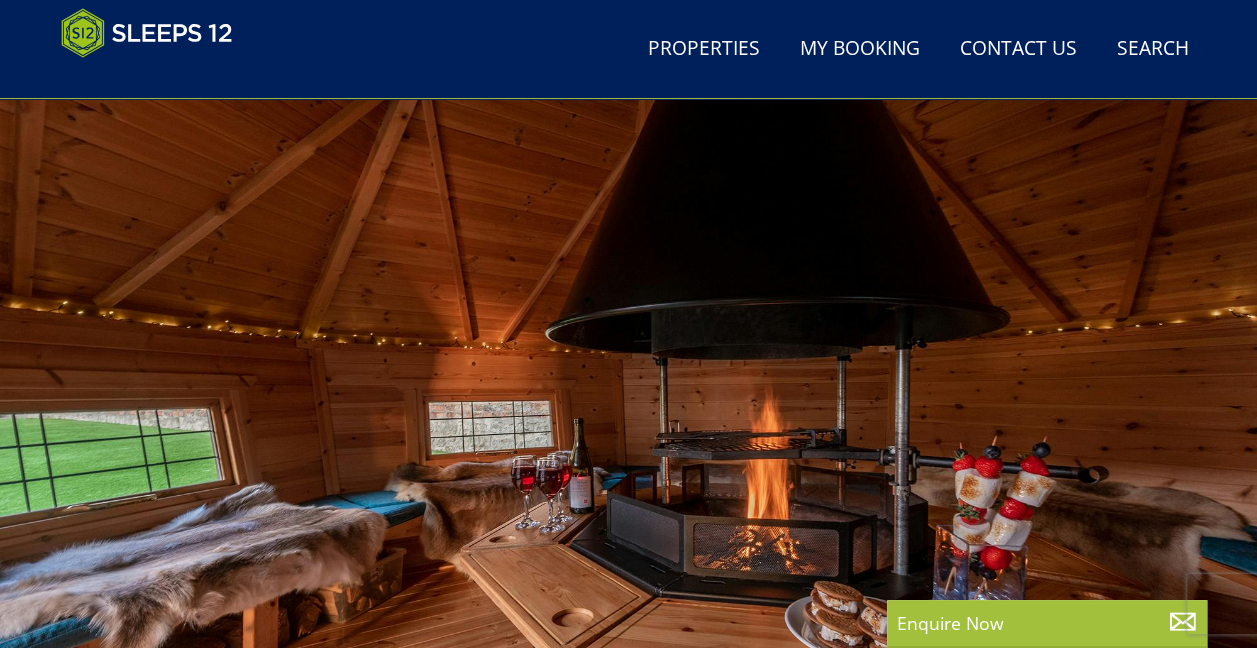 scroll, scrollTop: 155, scrollLeft: 0, axis: vertical 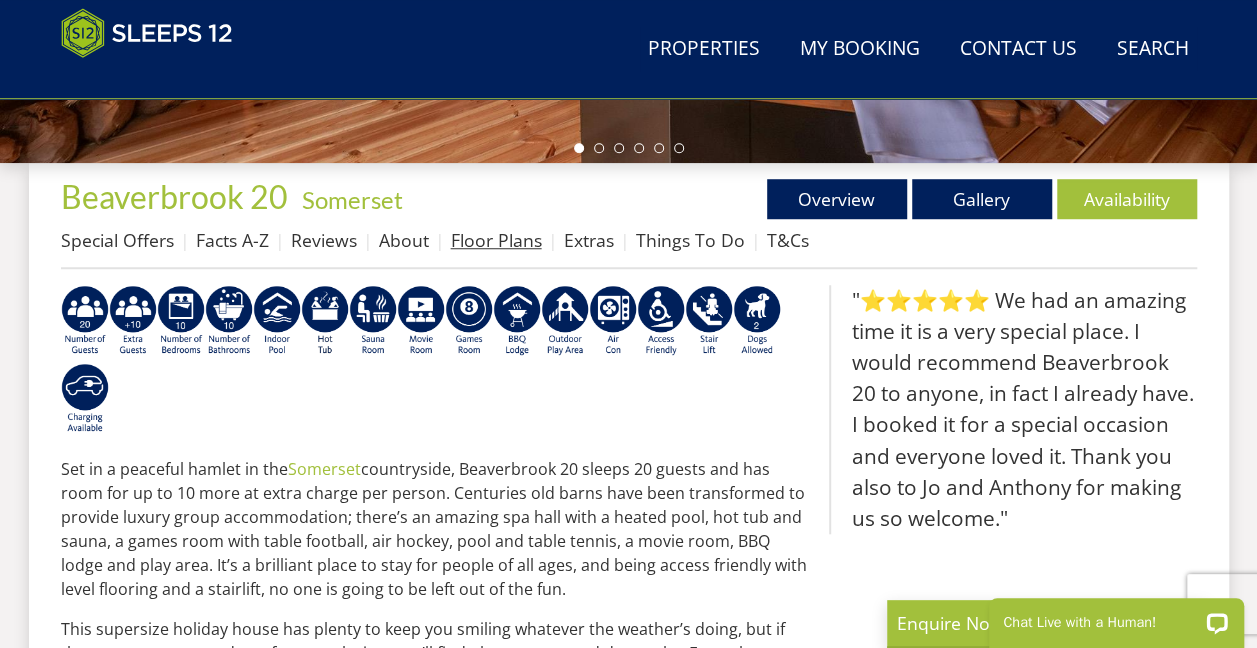 click on "Floor Plans" at bounding box center (496, 240) 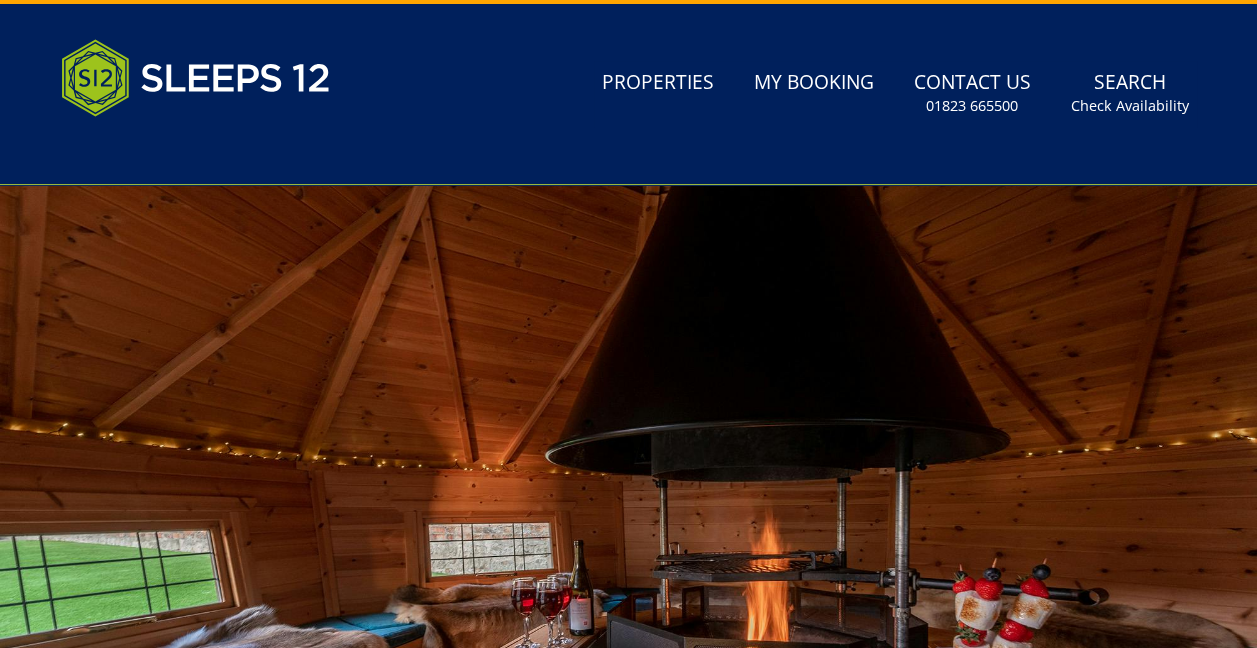 scroll, scrollTop: 80, scrollLeft: 0, axis: vertical 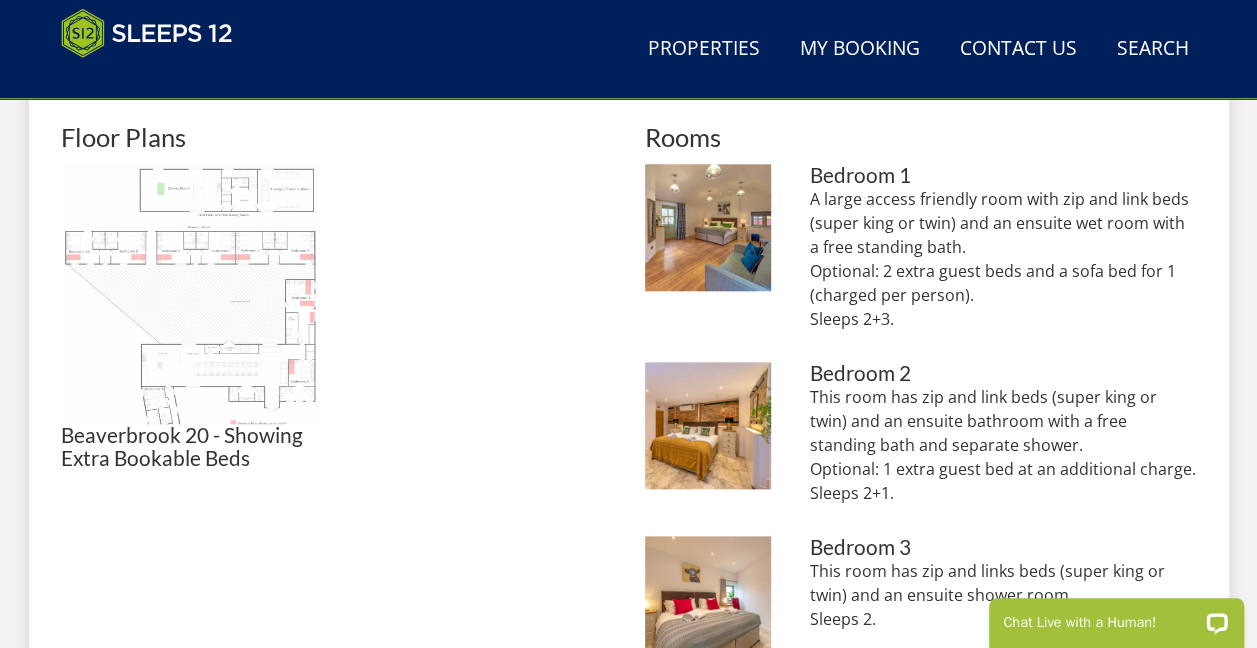 click at bounding box center (191, 294) 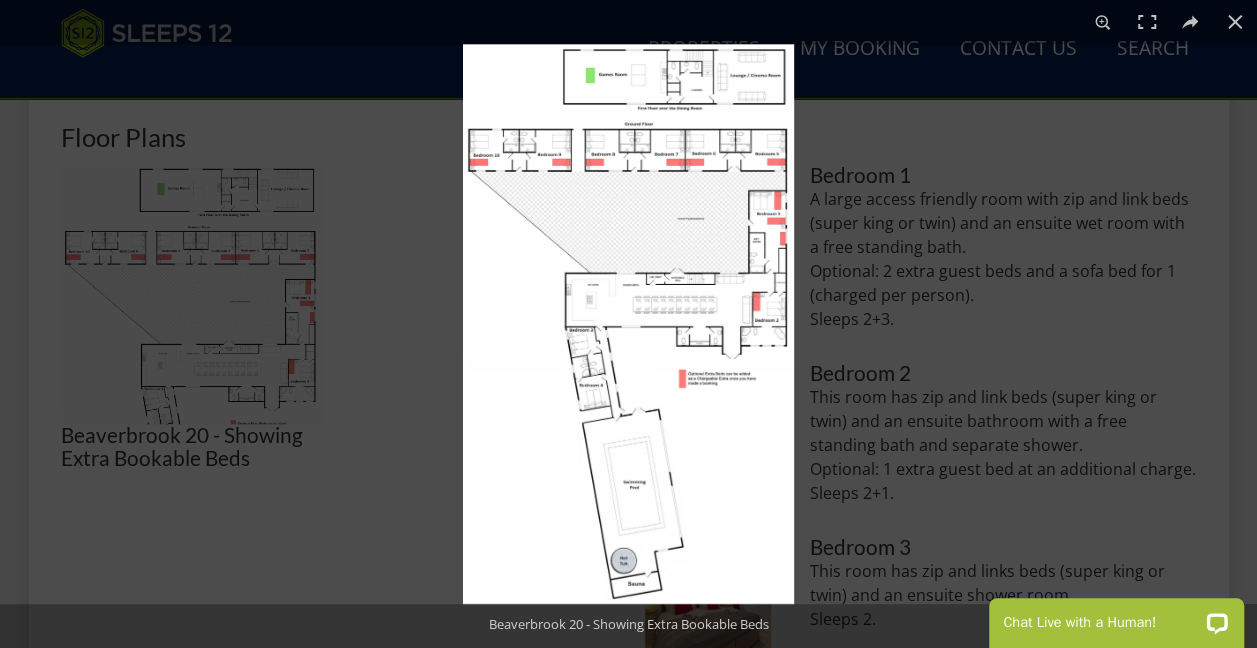 click at bounding box center (628, 324) 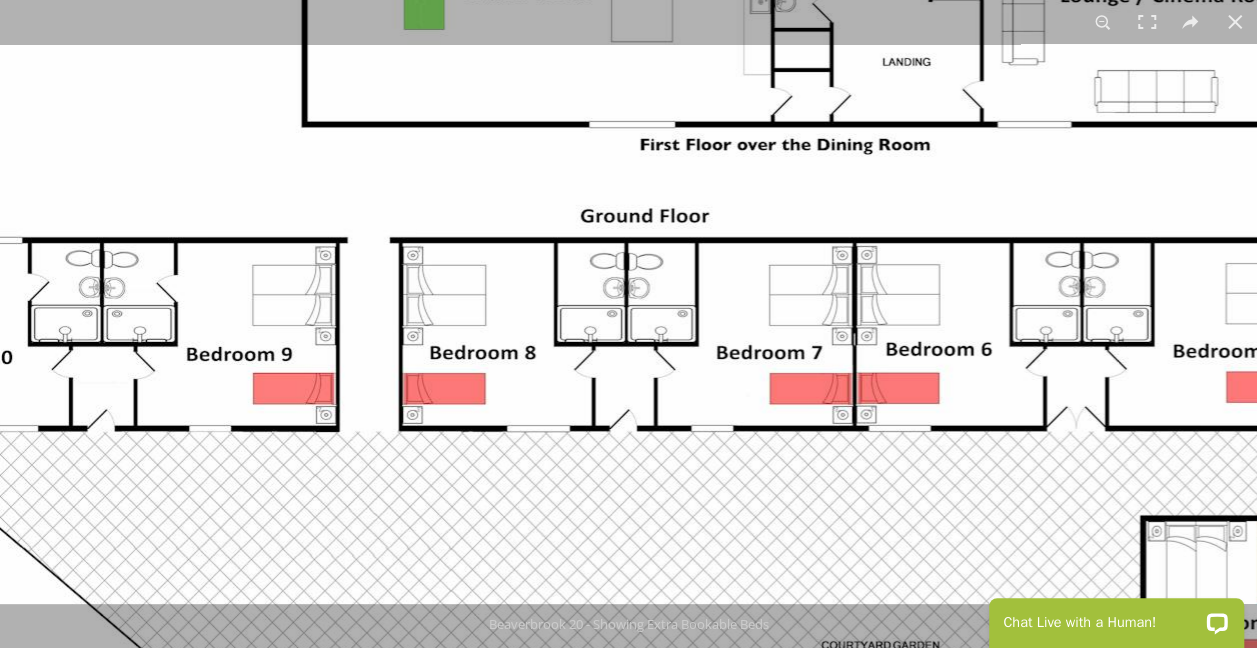 drag, startPoint x: 690, startPoint y: 224, endPoint x: 674, endPoint y: 232, distance: 17.888544 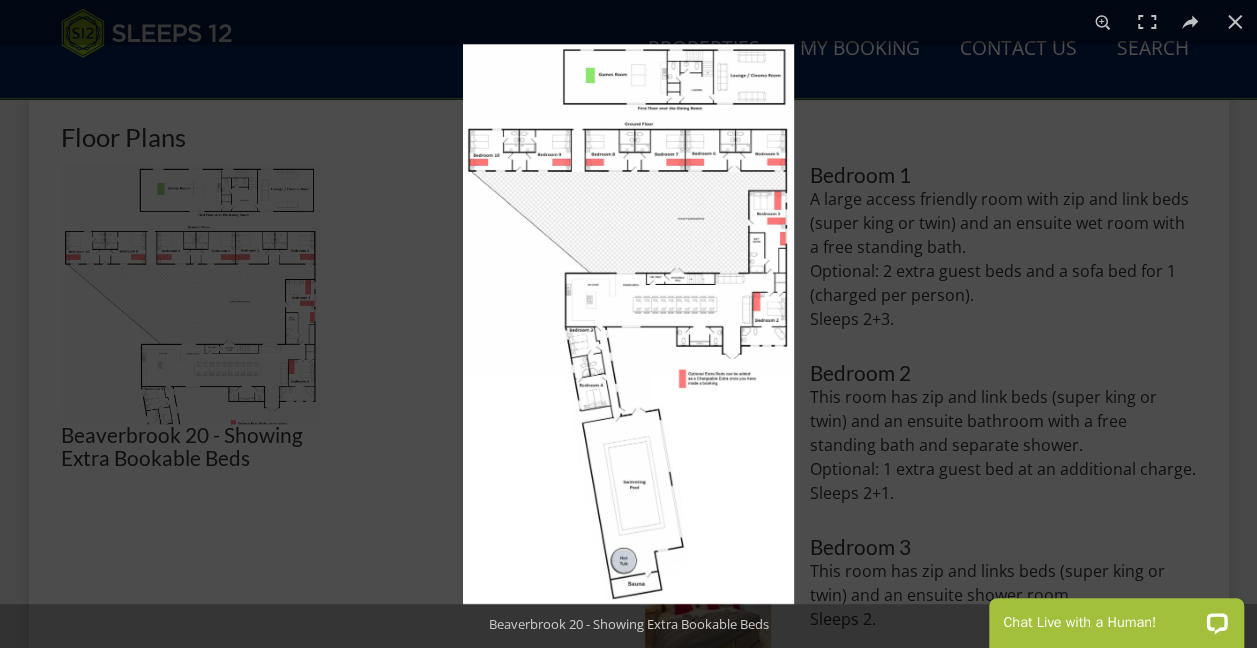 click at bounding box center (628, 324) 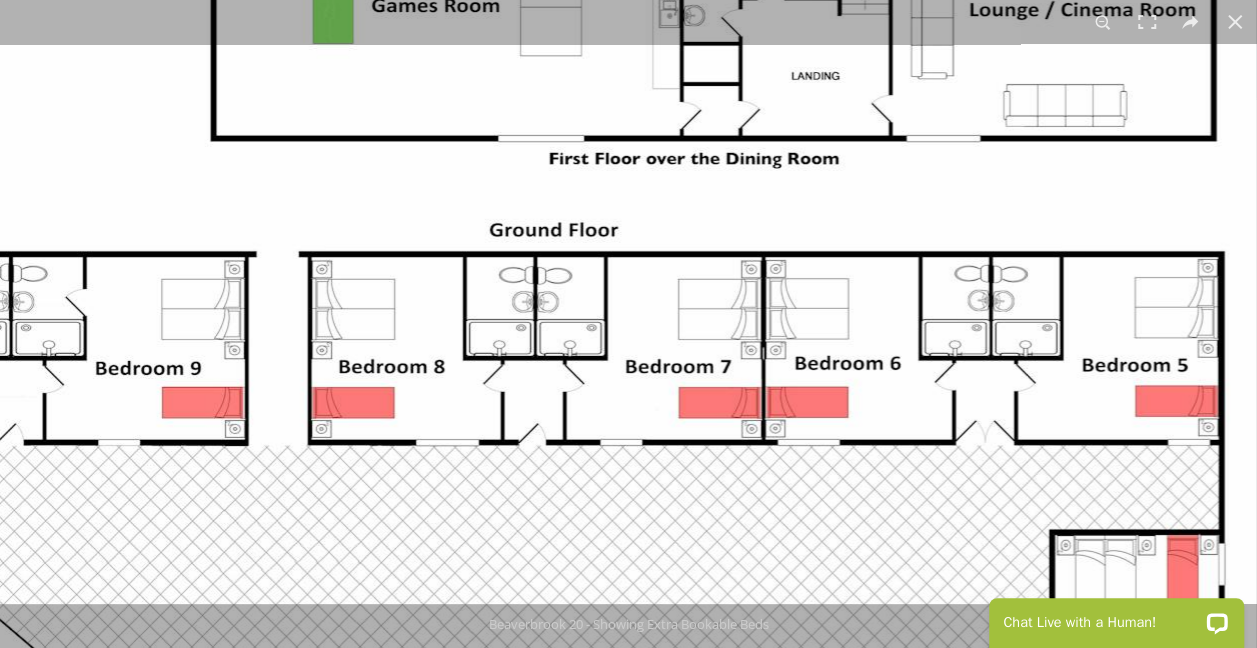 click at bounding box center (507, 1136) 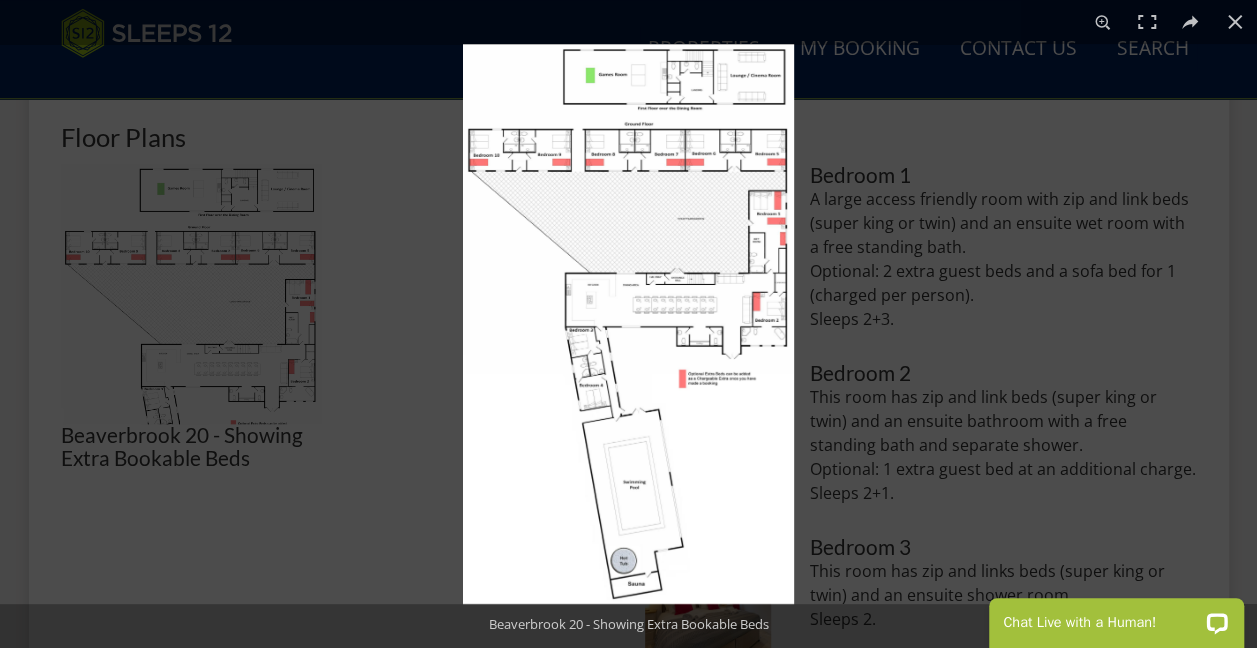 click at bounding box center [628, 324] 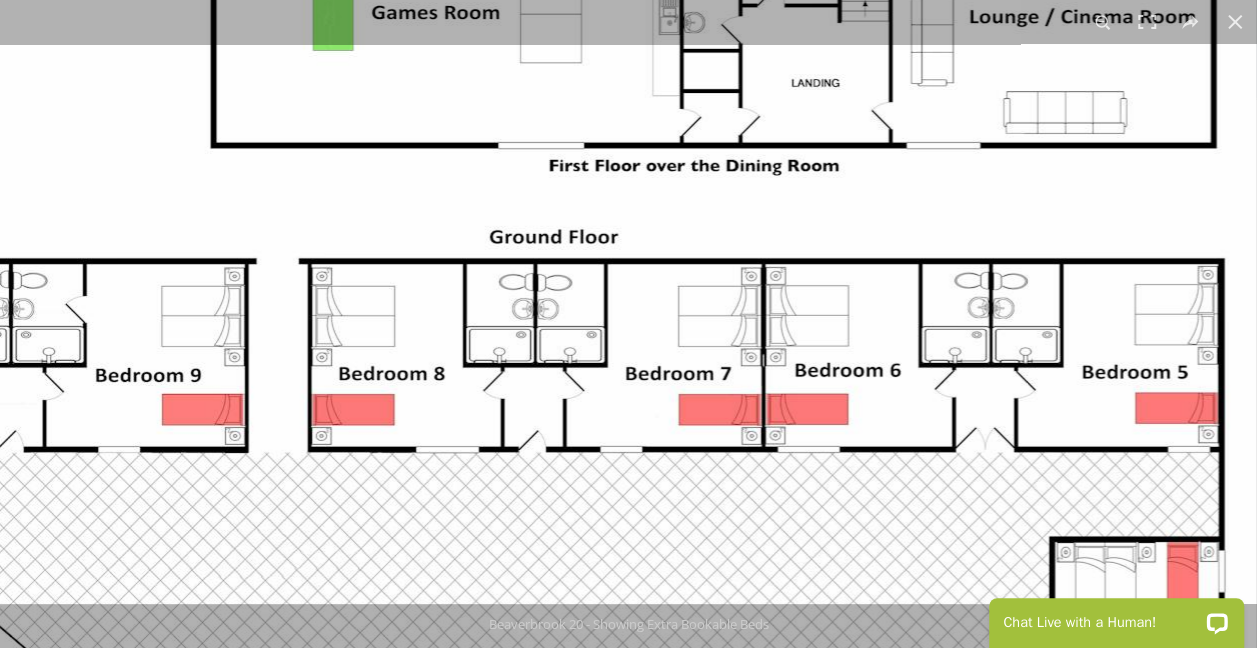 click at bounding box center (507, 1143) 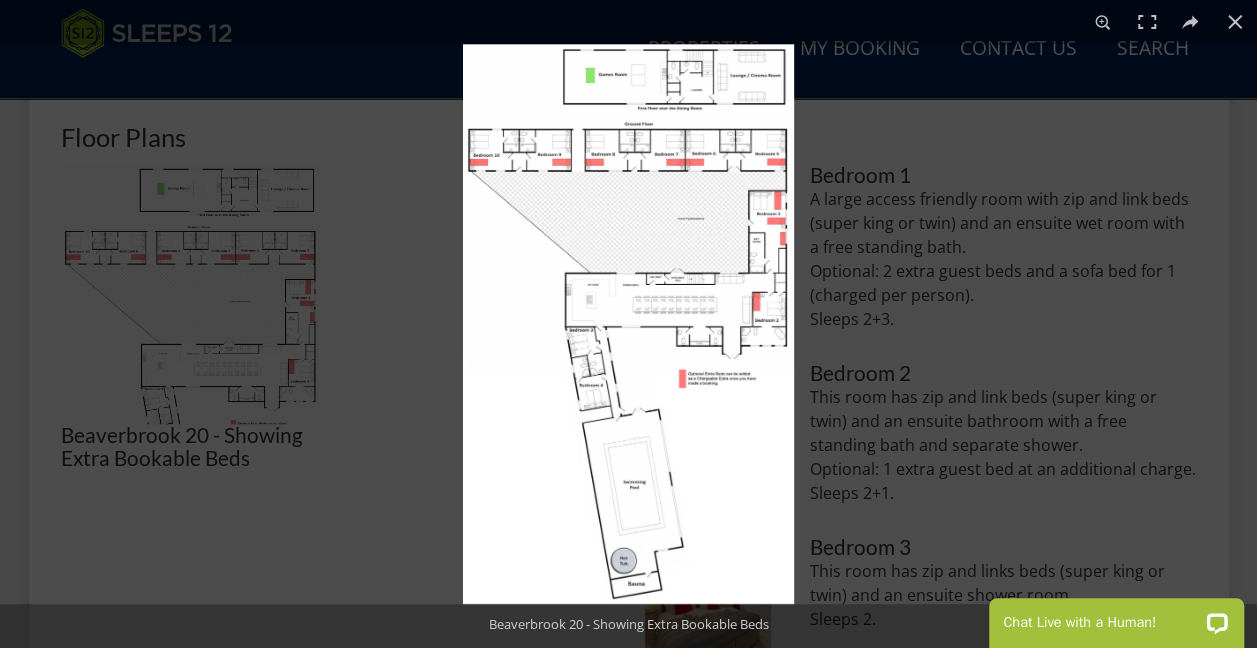 click at bounding box center [628, 324] 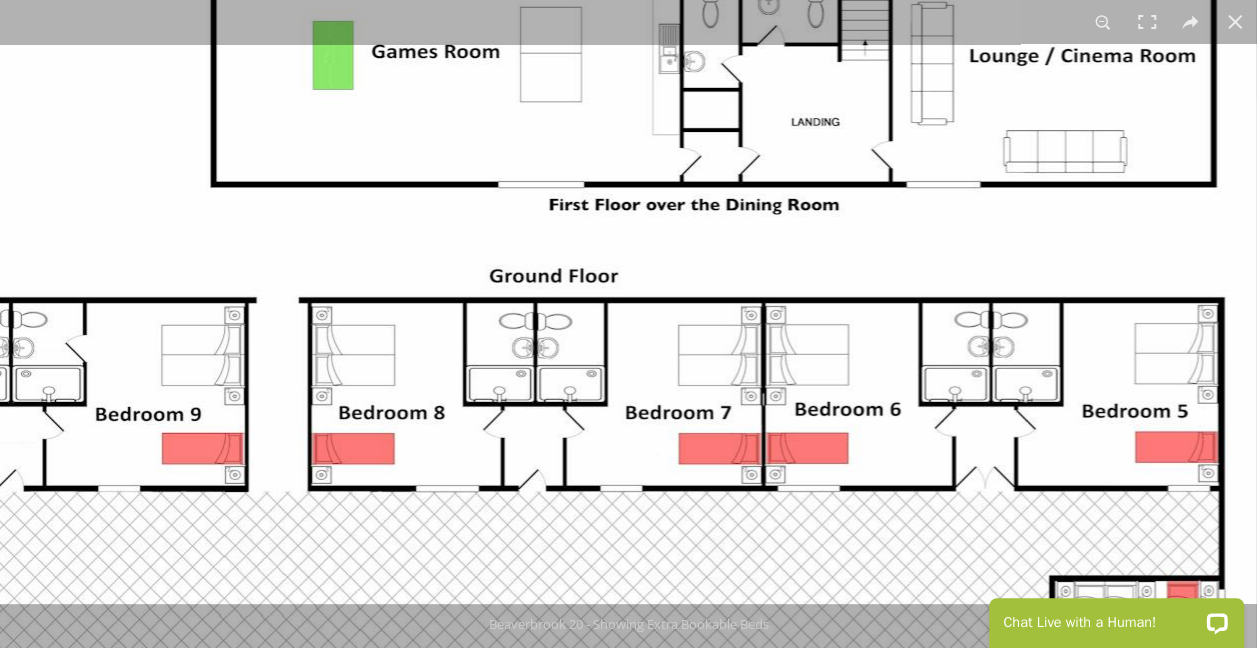 click at bounding box center [507, 1182] 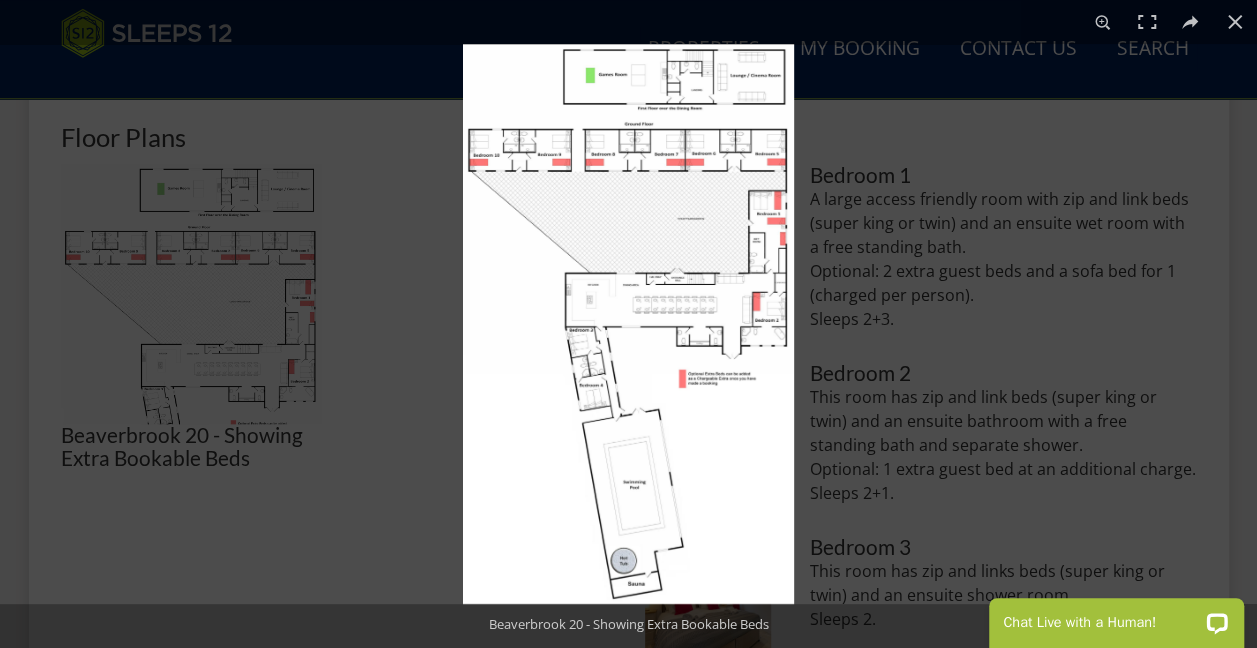click at bounding box center (628, 324) 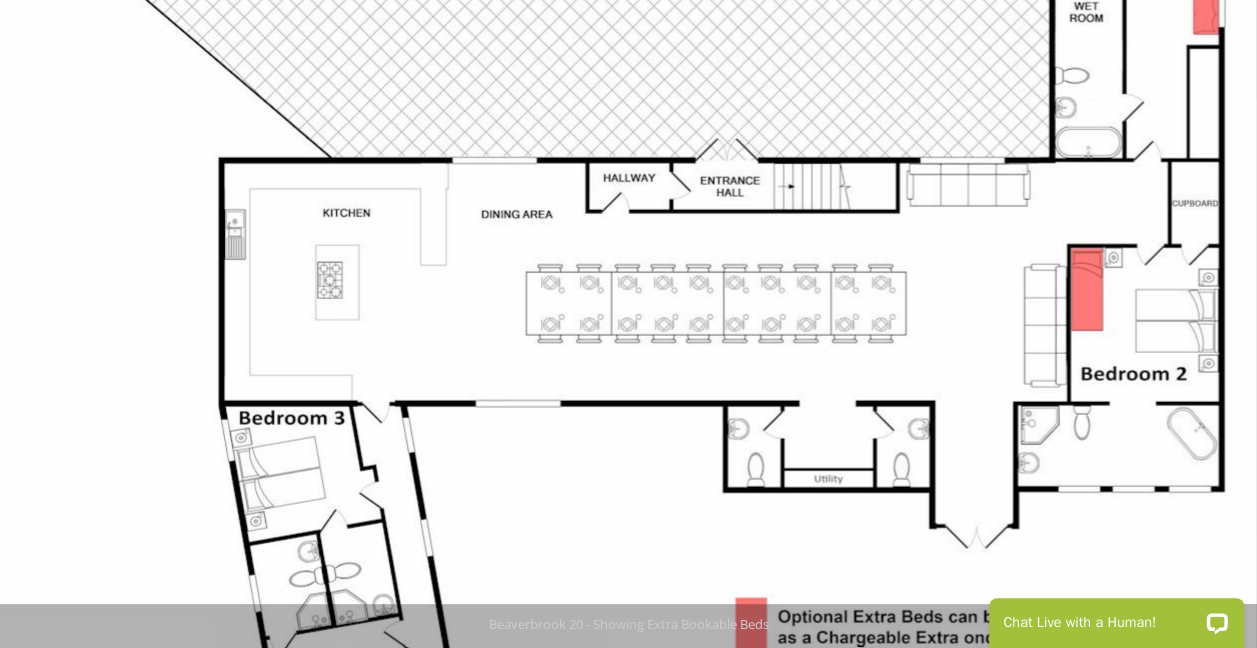 click at bounding box center (507, 391) 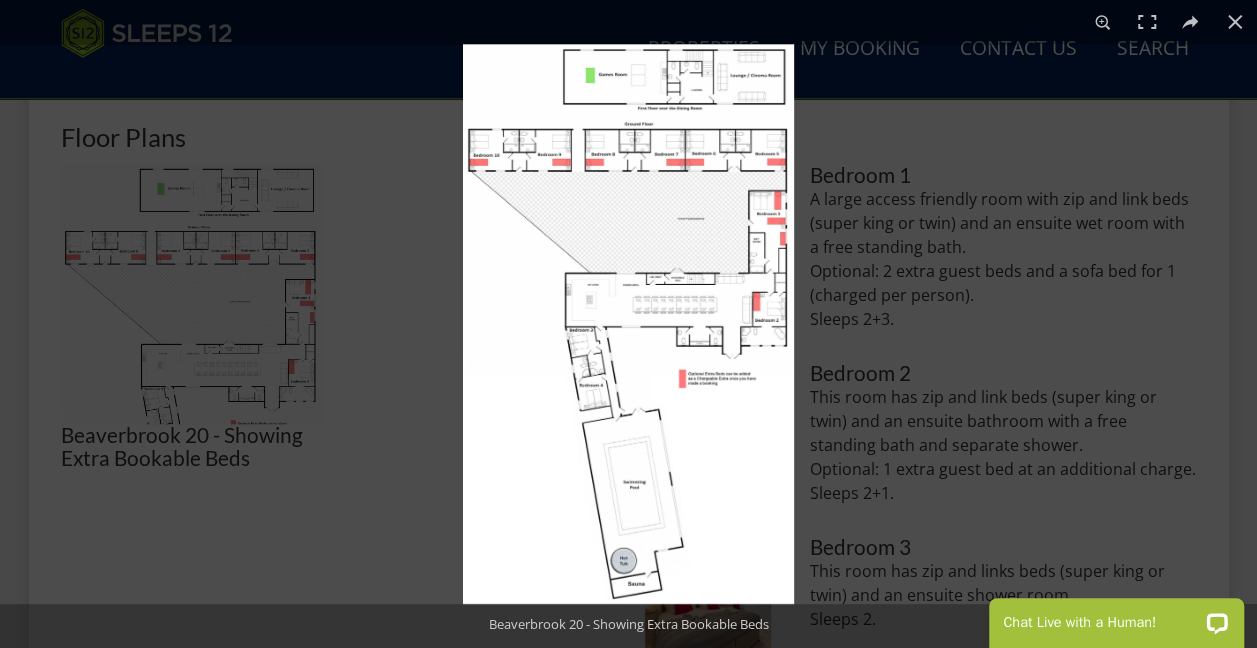 click at bounding box center (628, 324) 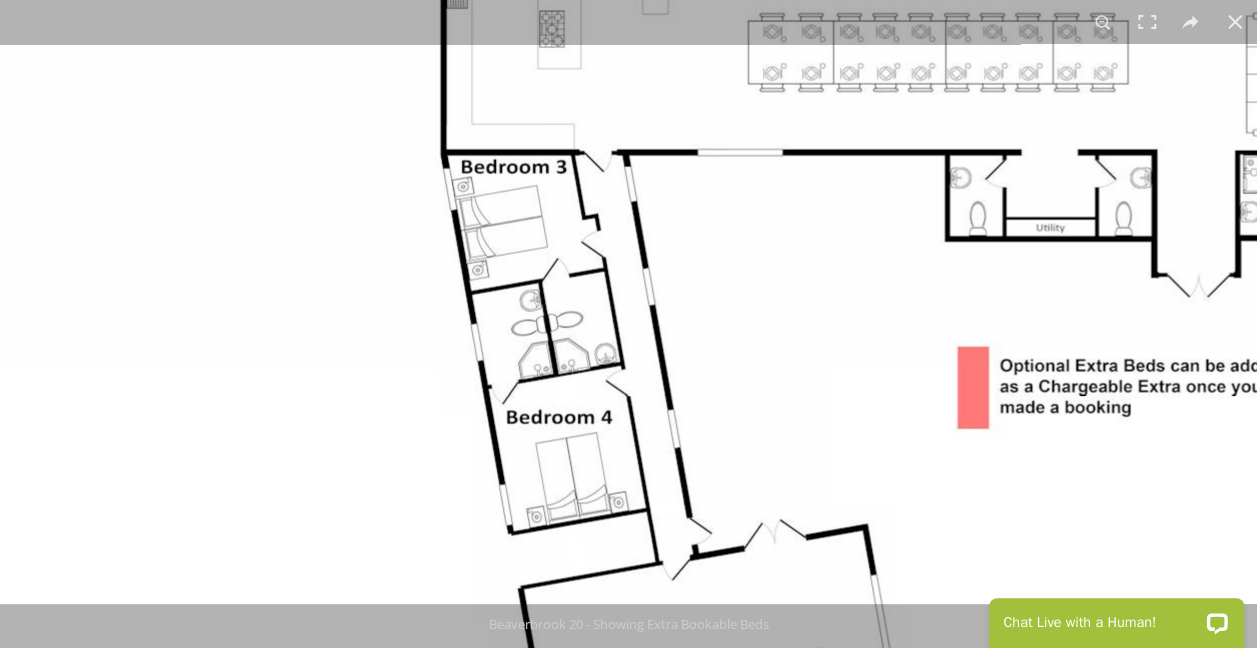 click at bounding box center [729, 140] 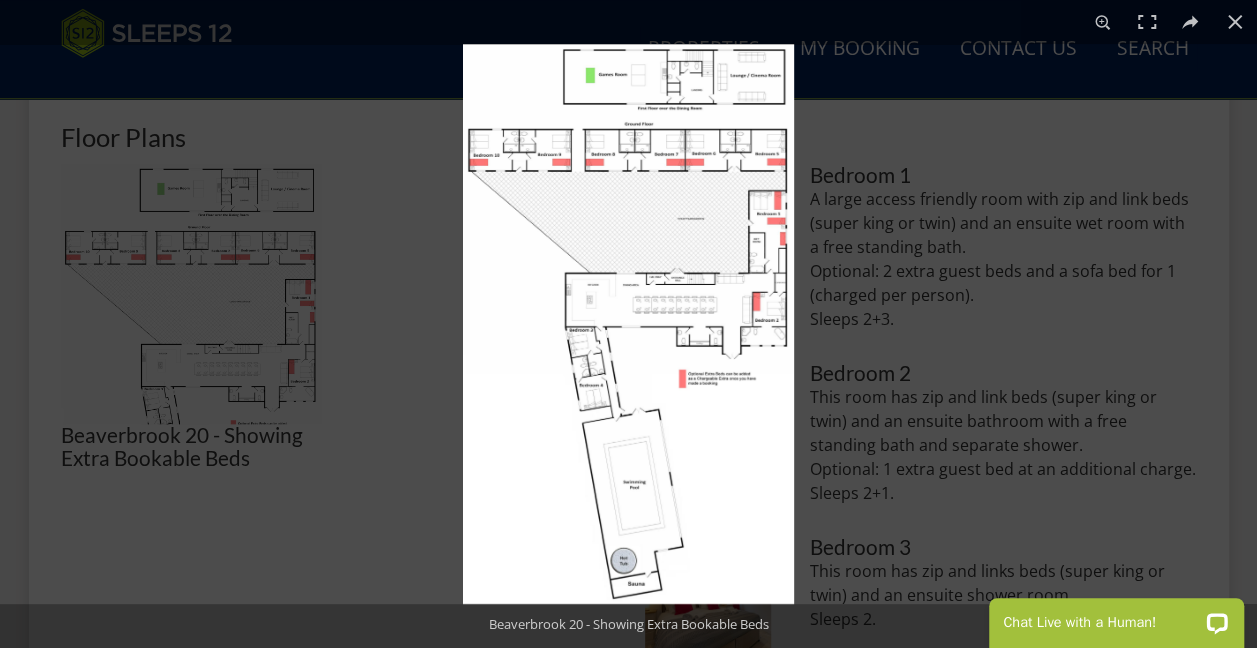 click at bounding box center [628, 324] 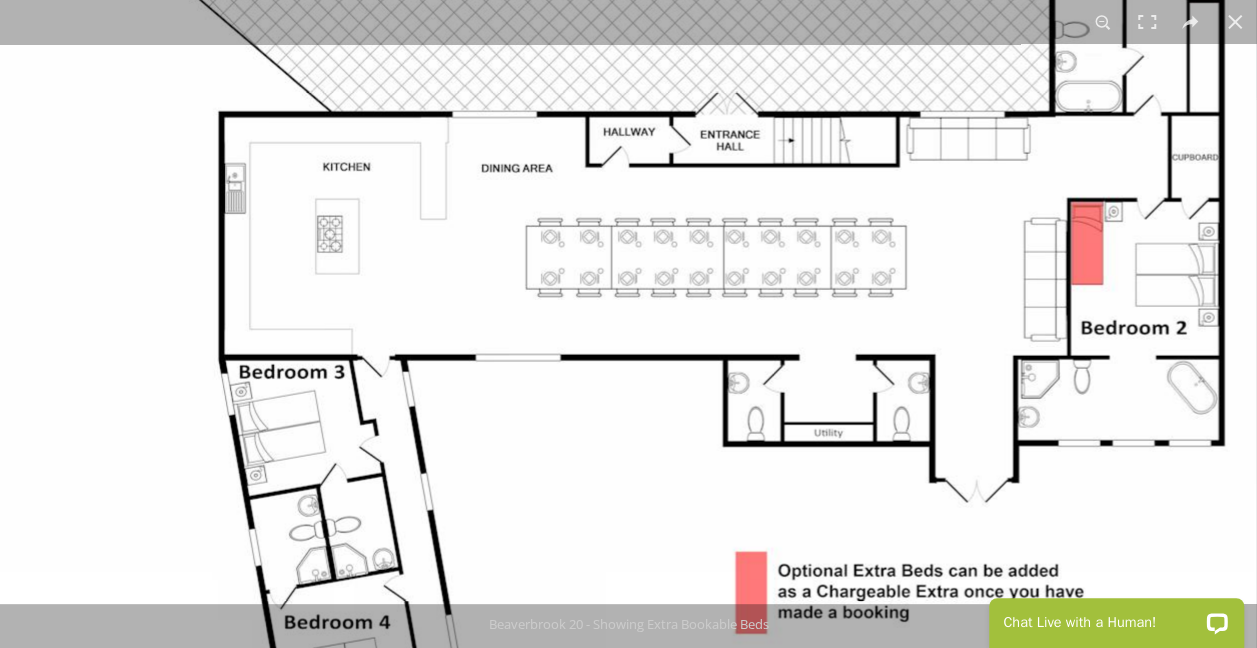 click at bounding box center [507, 345] 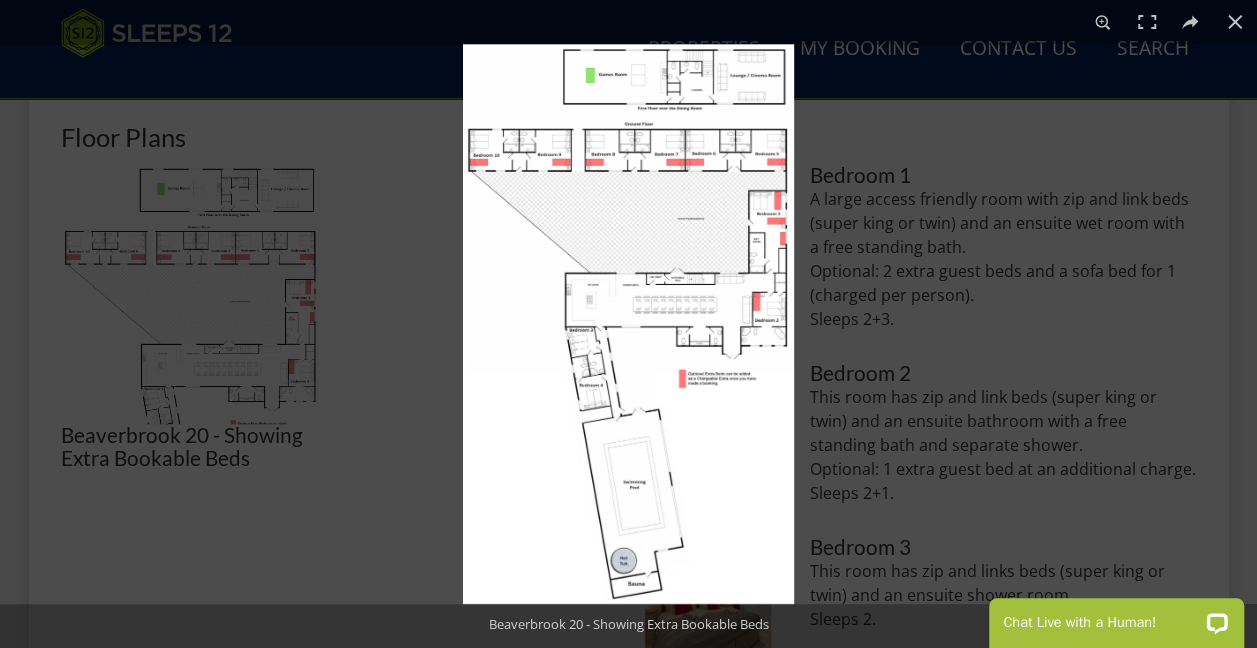 click at bounding box center [628, 324] 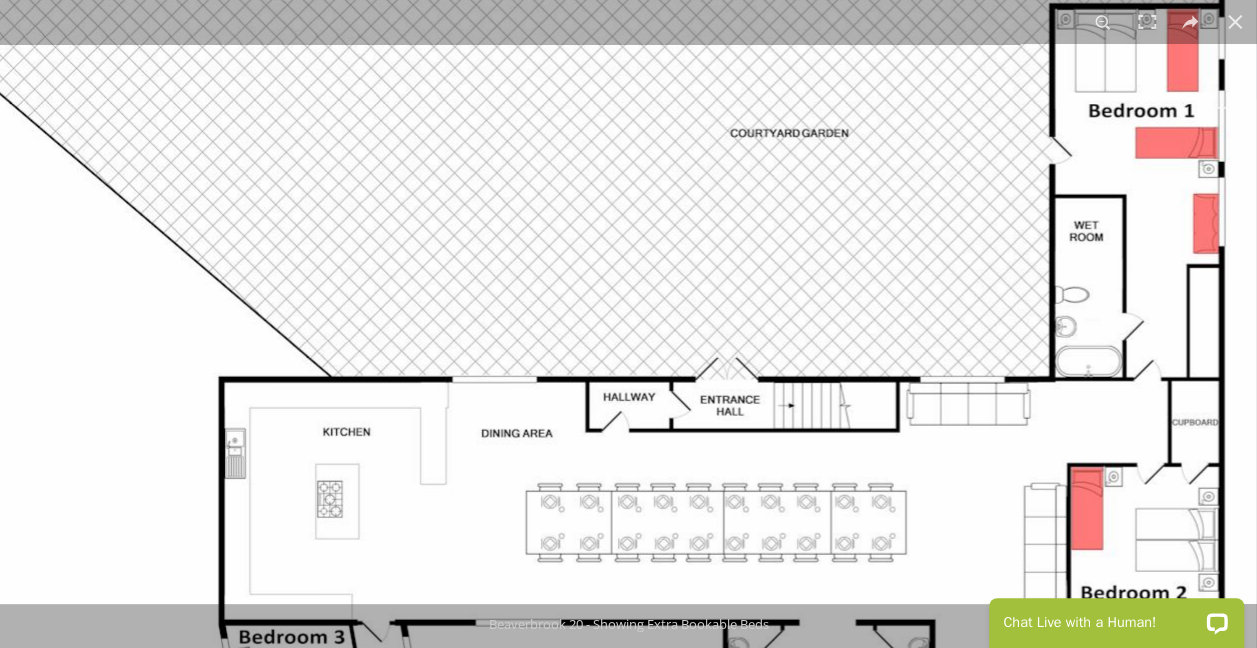 click at bounding box center [507, 610] 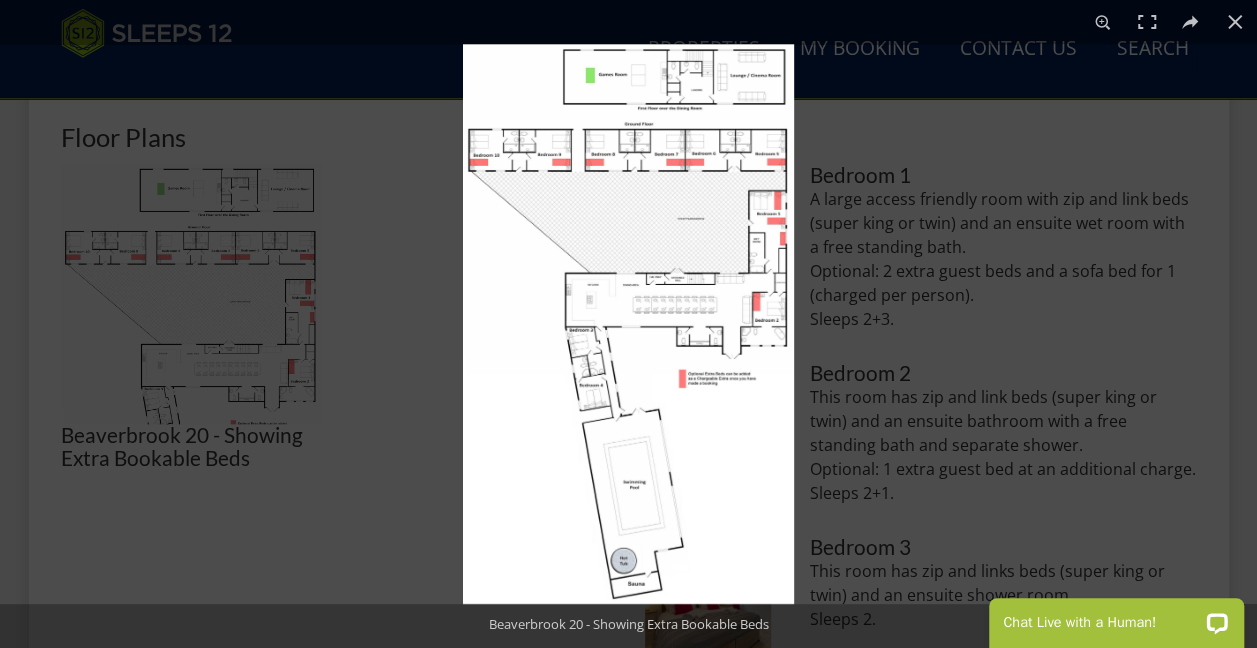 click at bounding box center [628, 324] 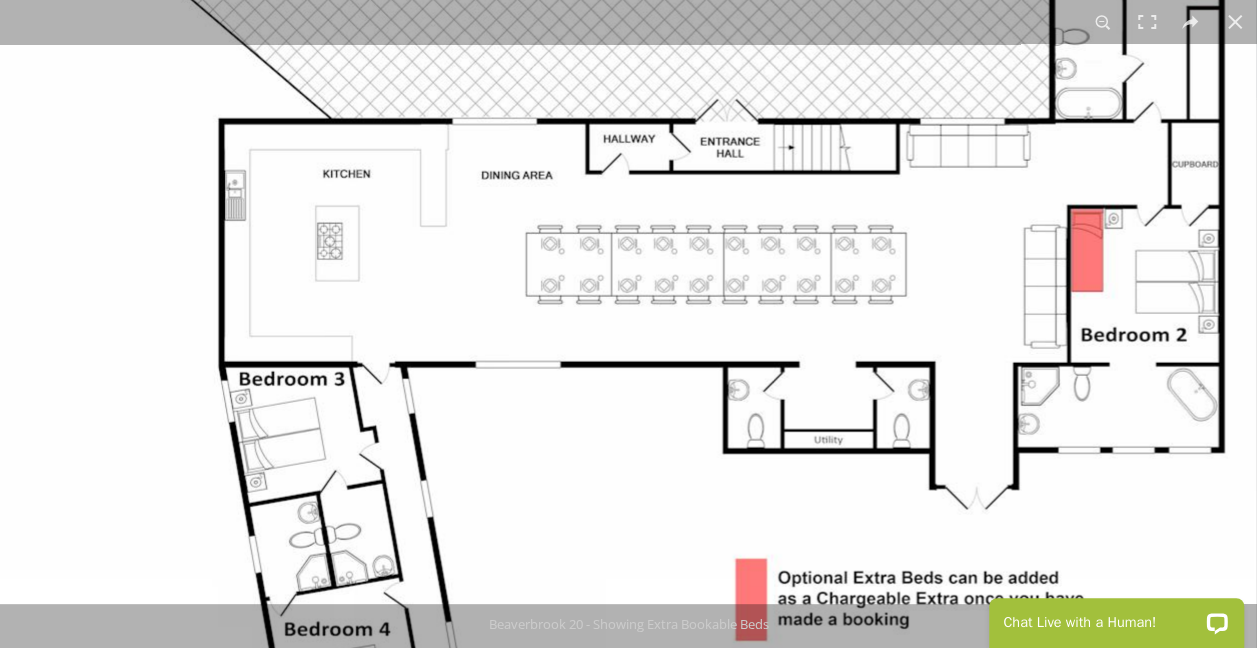 click at bounding box center (507, 352) 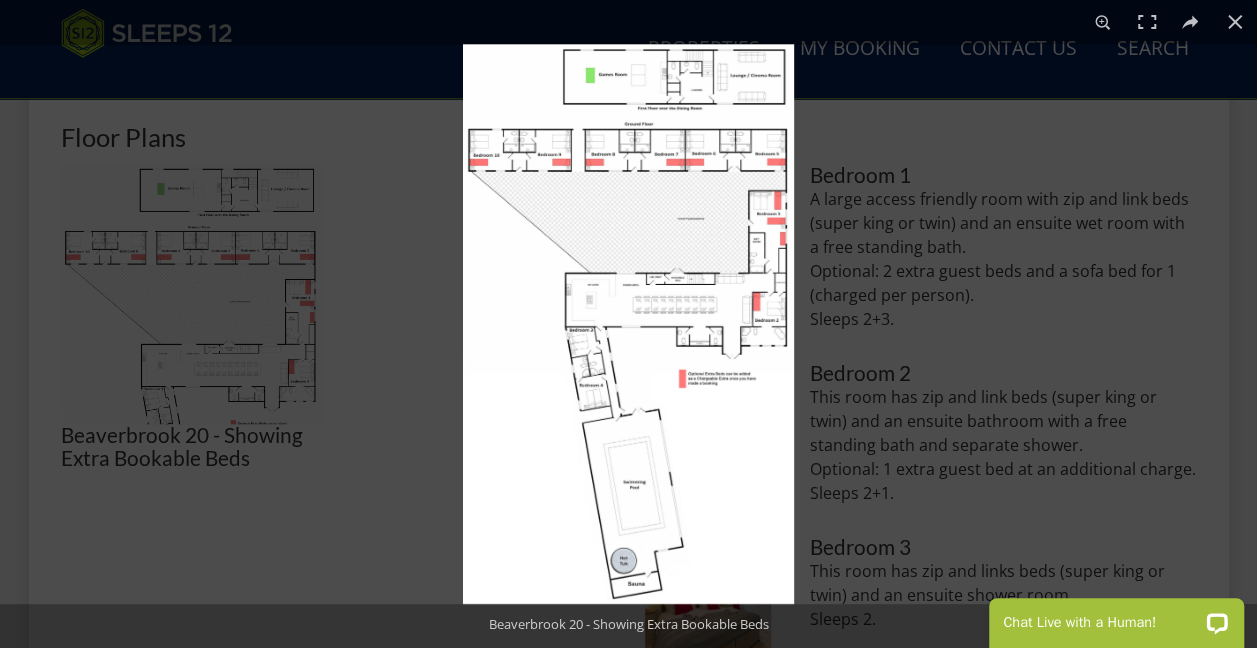 click at bounding box center [628, 324] 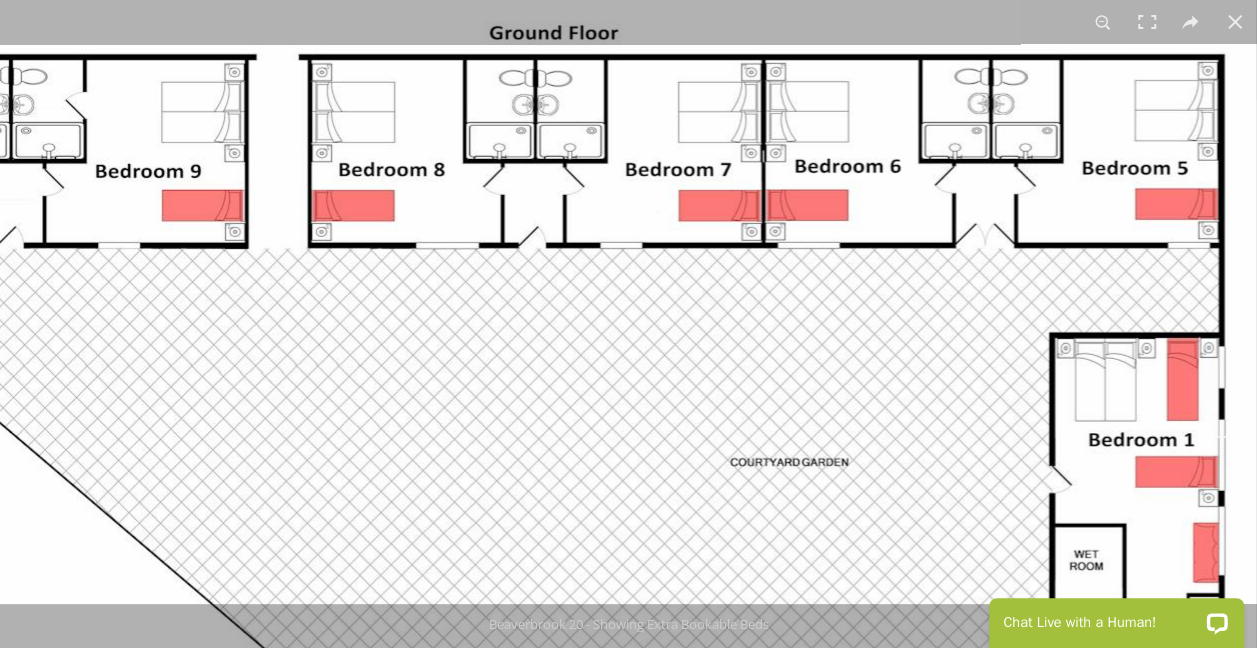 click at bounding box center (507, 939) 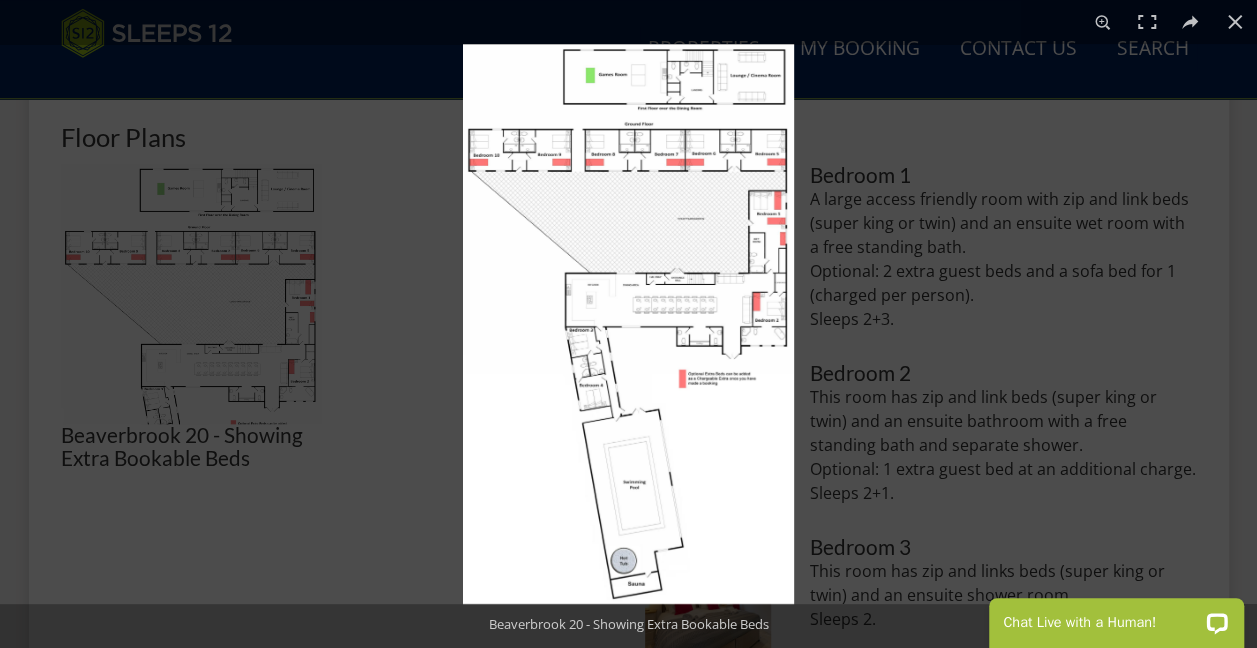 click at bounding box center [628, 324] 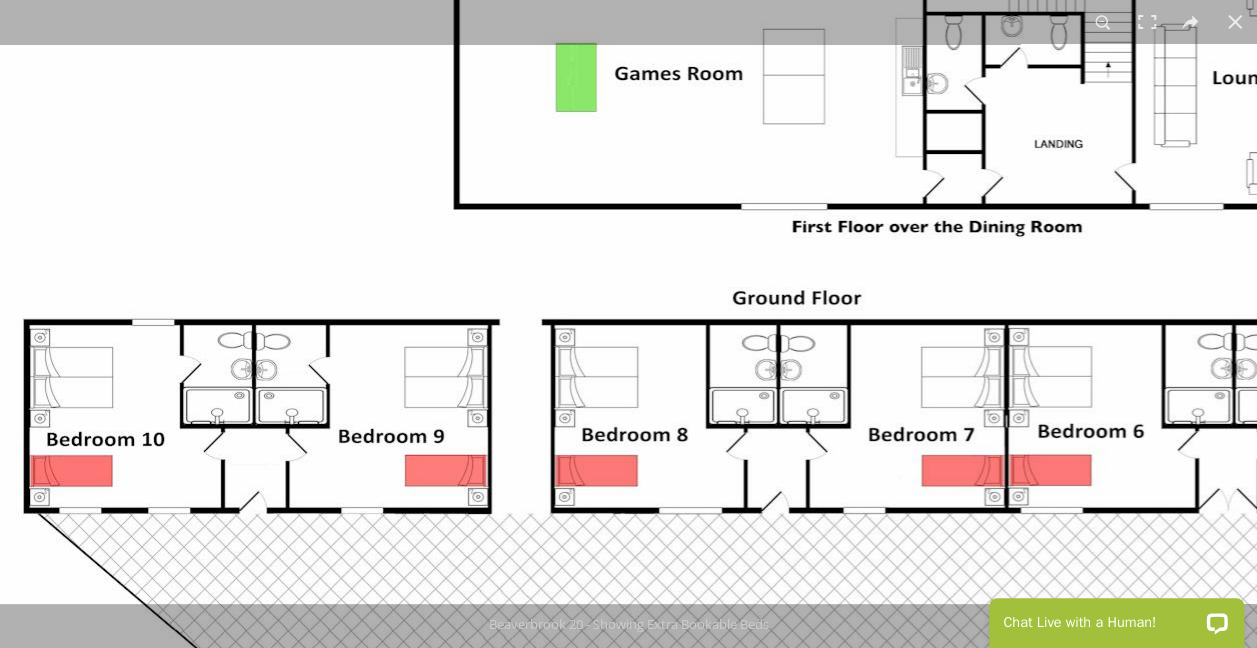 click at bounding box center (750, 1204) 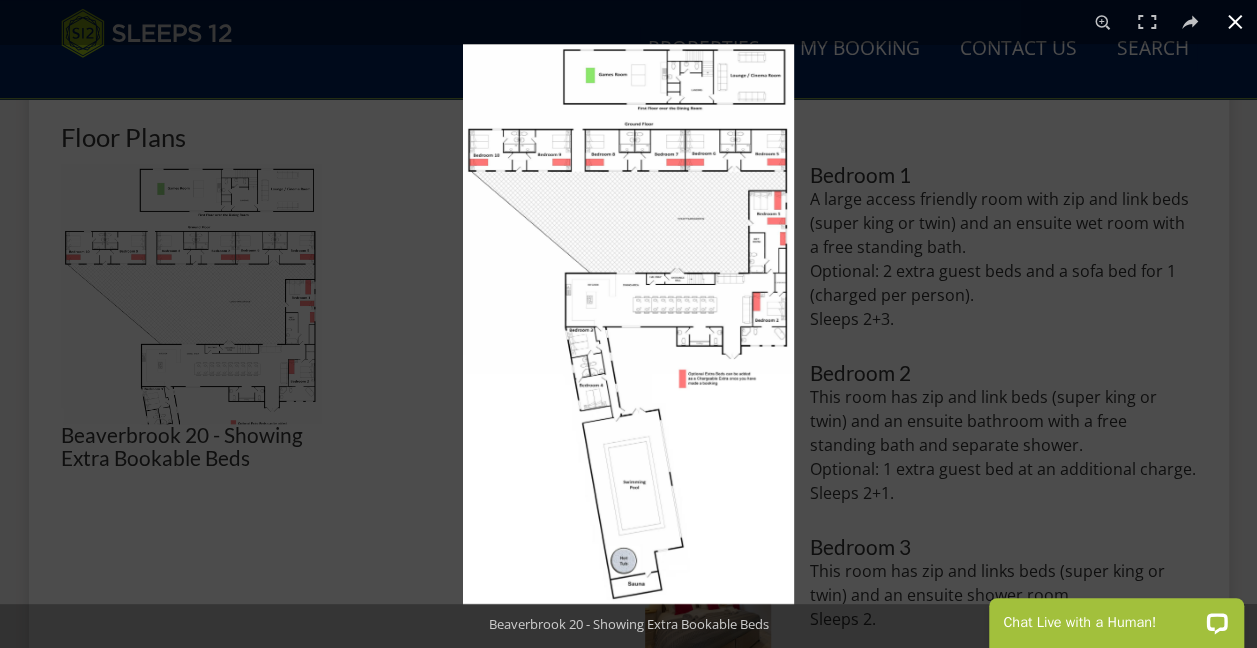 click at bounding box center (1235, 22) 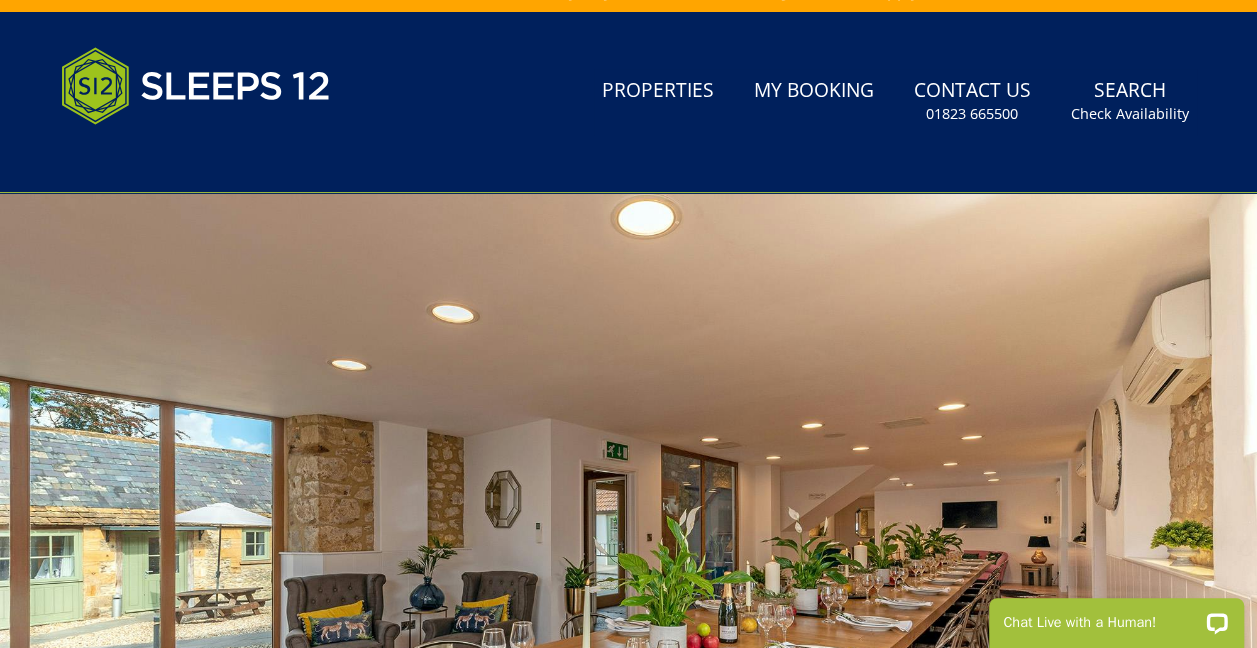 scroll, scrollTop: 0, scrollLeft: 0, axis: both 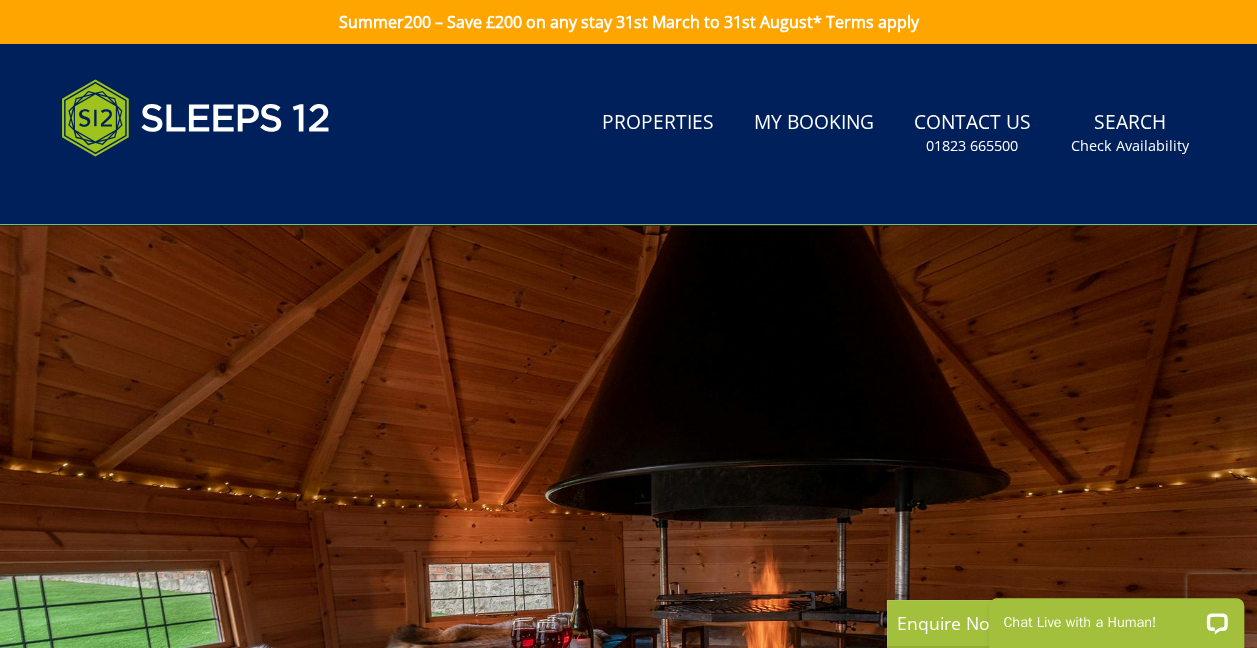 select on "28" 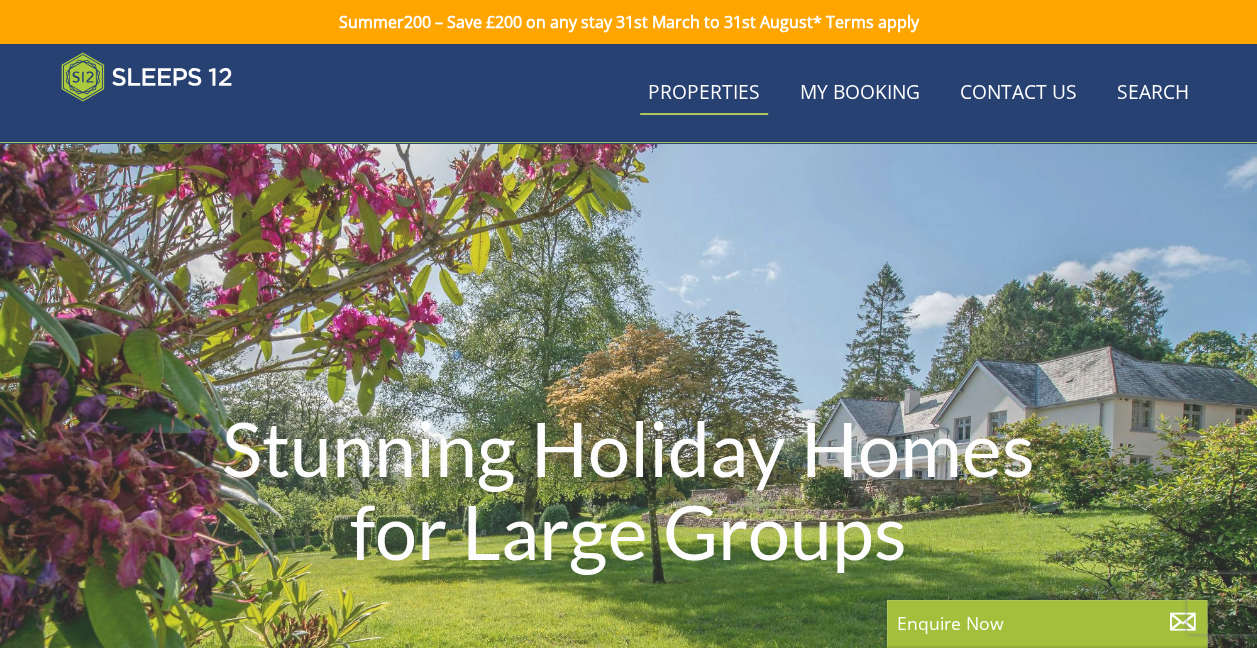 scroll, scrollTop: 2380, scrollLeft: 0, axis: vertical 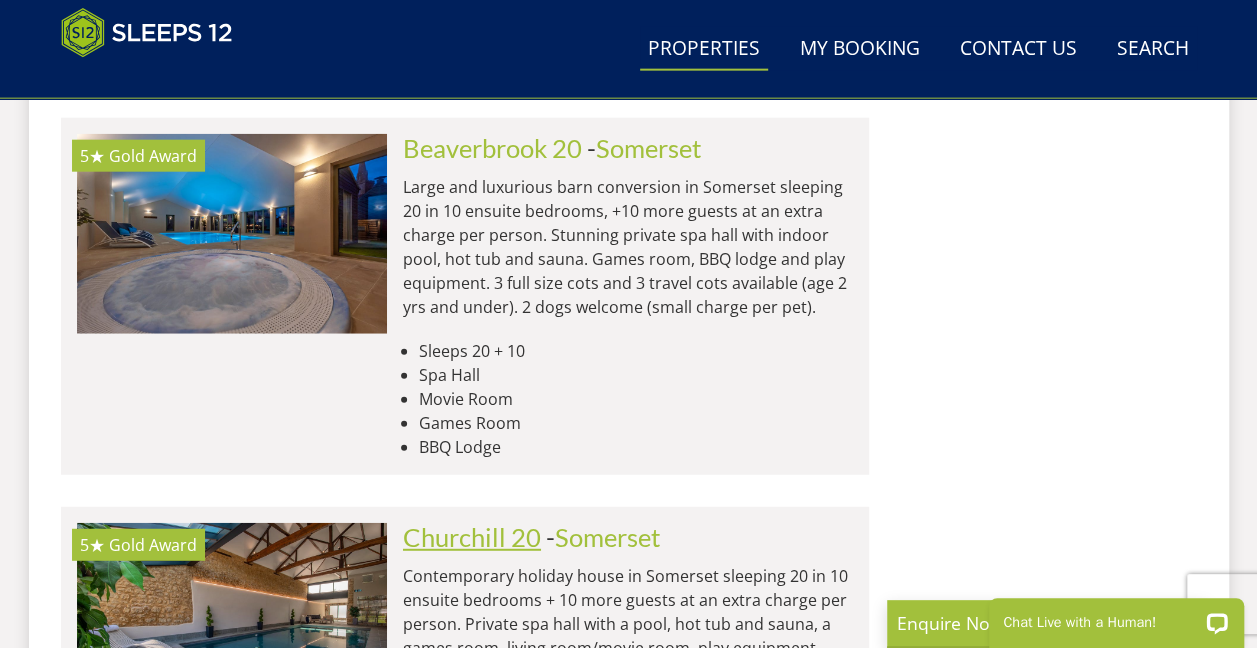 click on "Churchill 20" at bounding box center (472, 537) 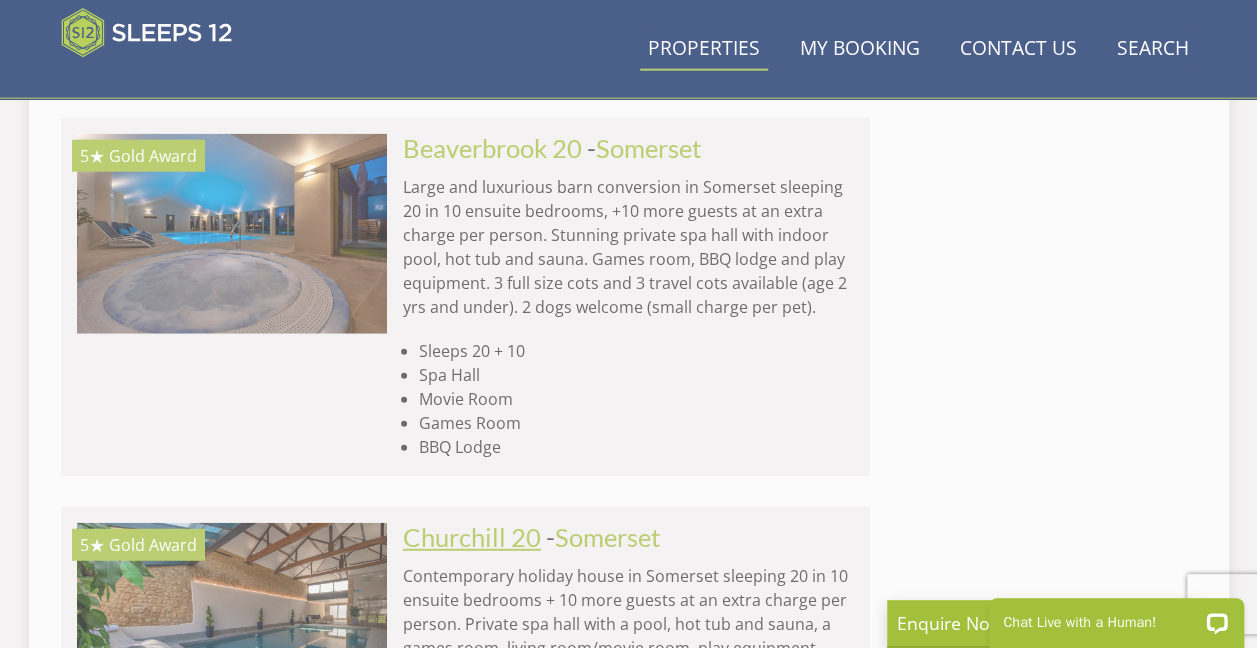 scroll, scrollTop: 0, scrollLeft: 0, axis: both 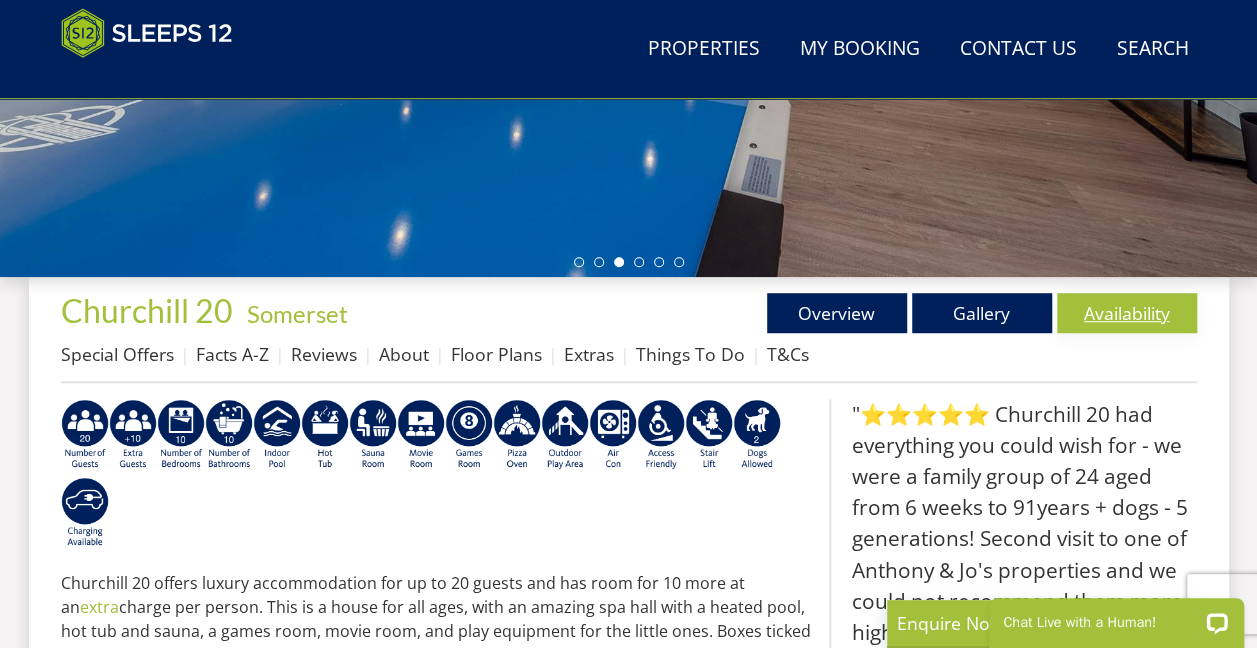 click on "Availability" at bounding box center (1127, 313) 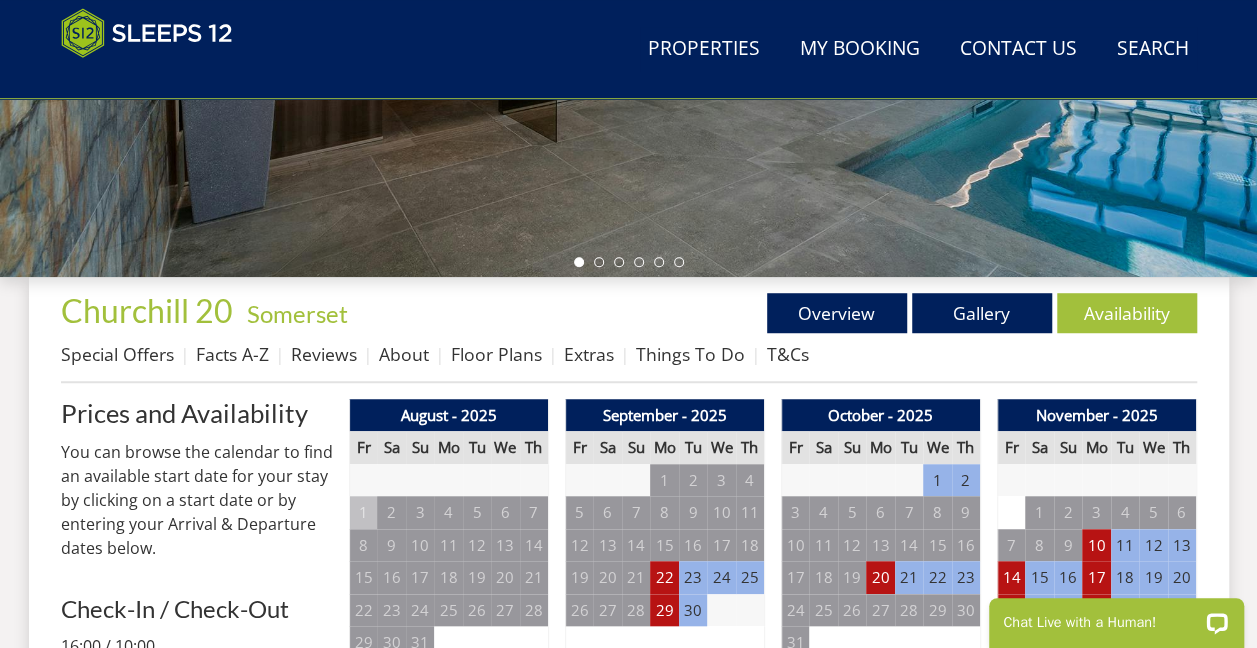 scroll, scrollTop: 1132, scrollLeft: 0, axis: vertical 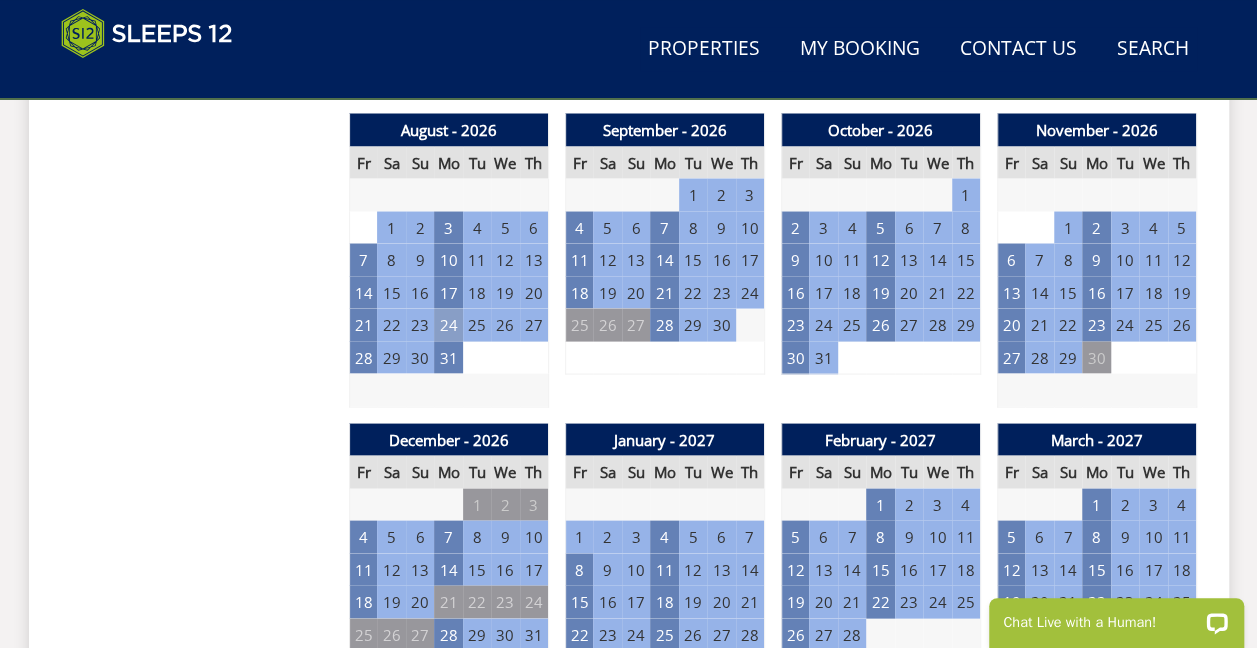 click on "24" at bounding box center [448, 324] 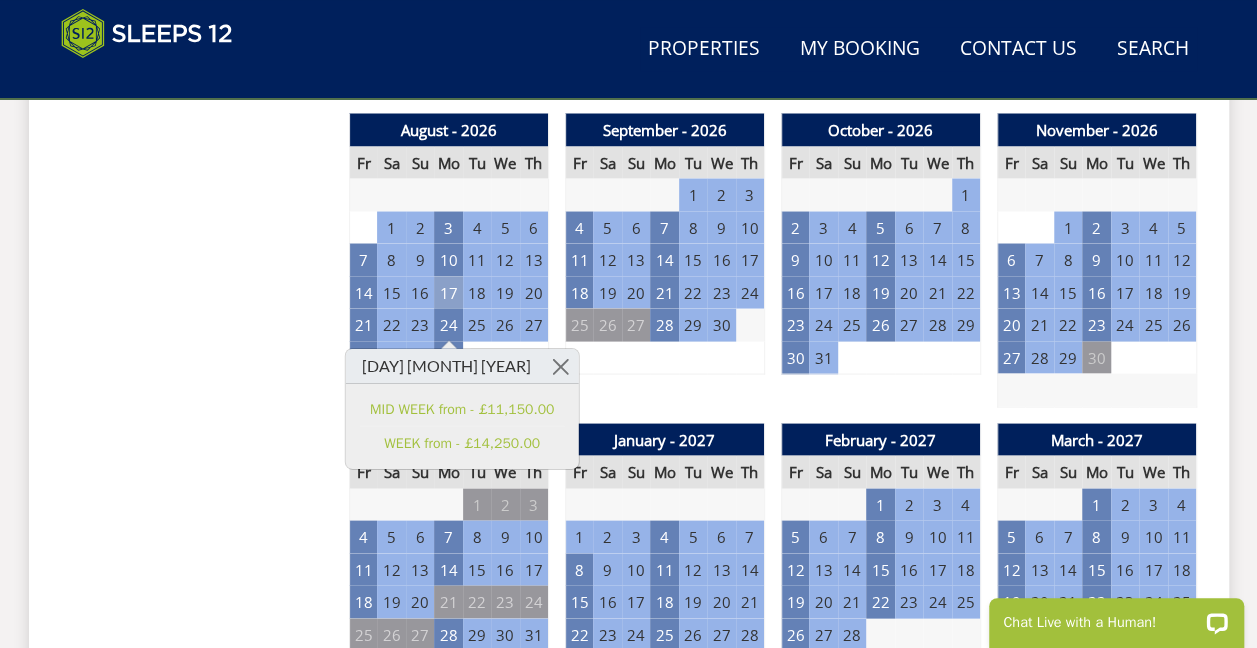click on "17" at bounding box center [448, 292] 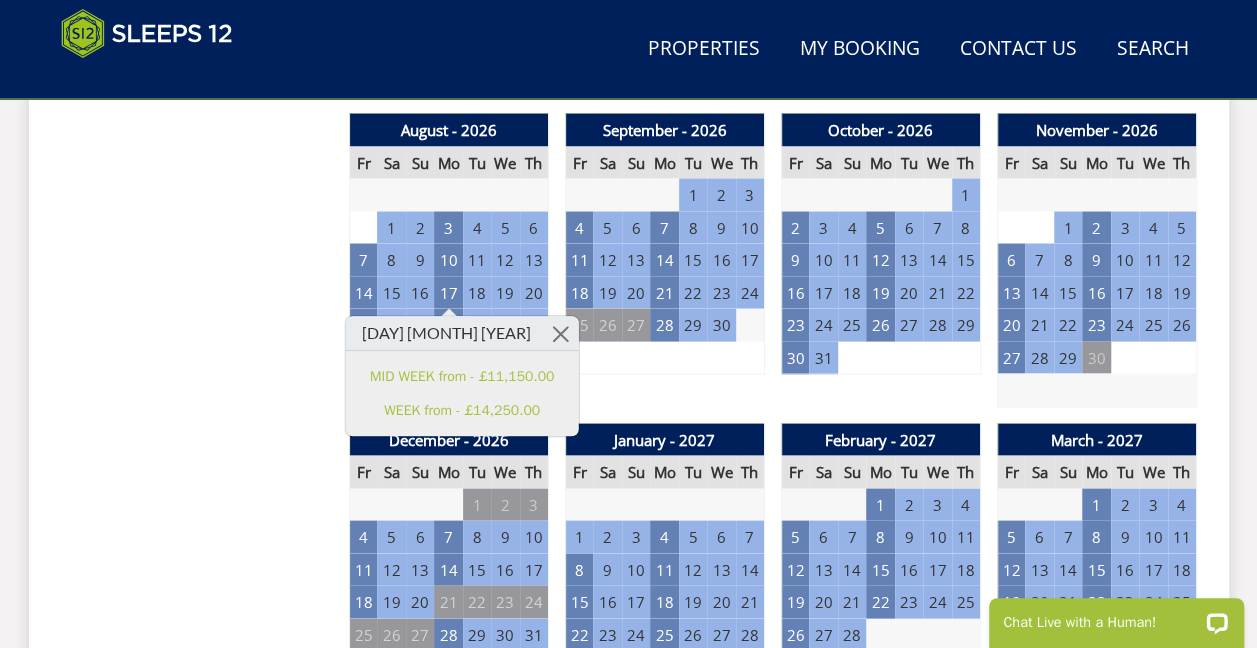 click on "18" at bounding box center (477, 292) 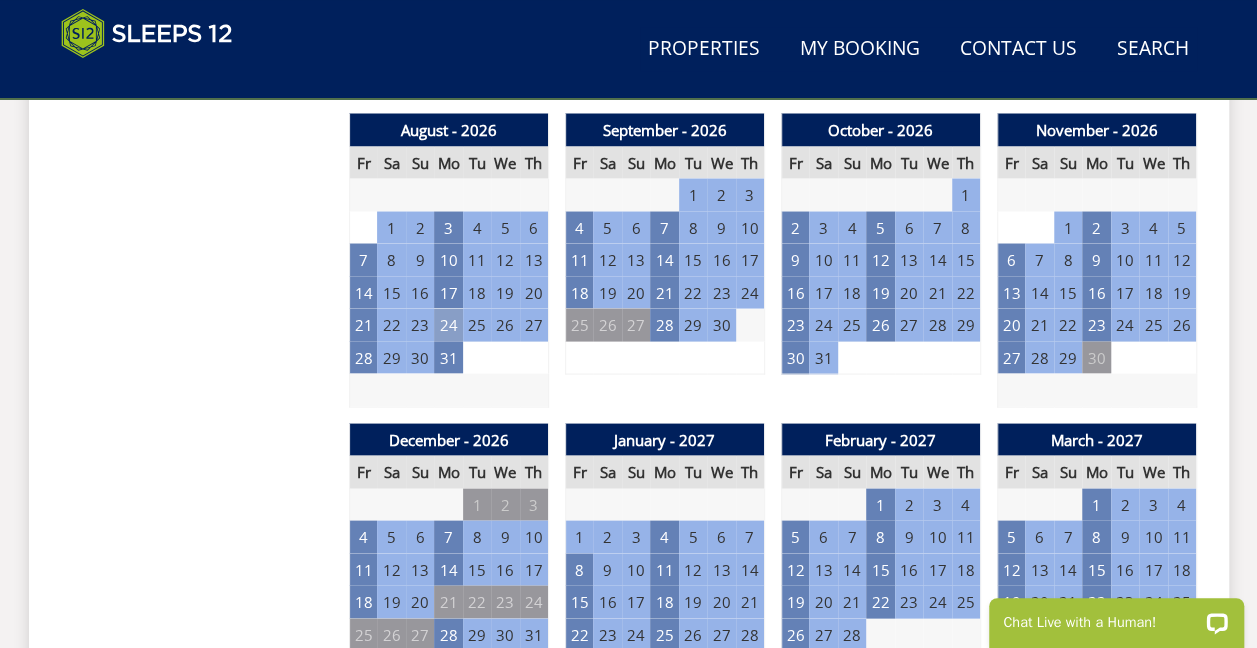 click on "24" at bounding box center [448, 324] 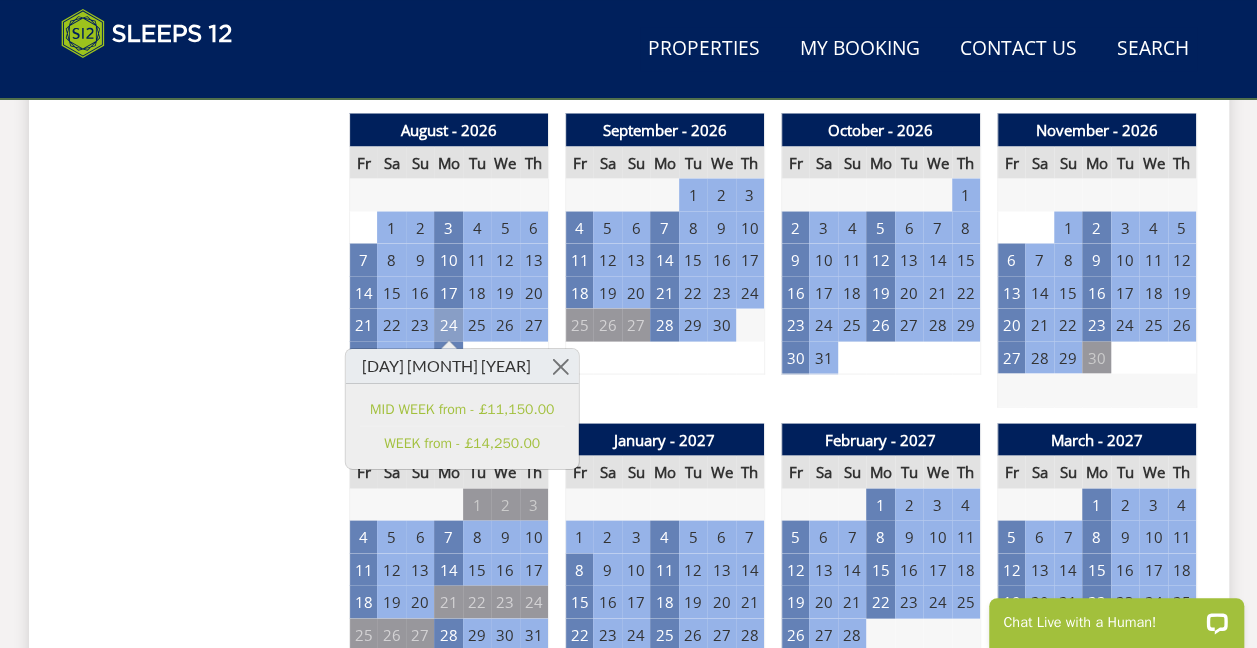 click on "24" at bounding box center [448, 324] 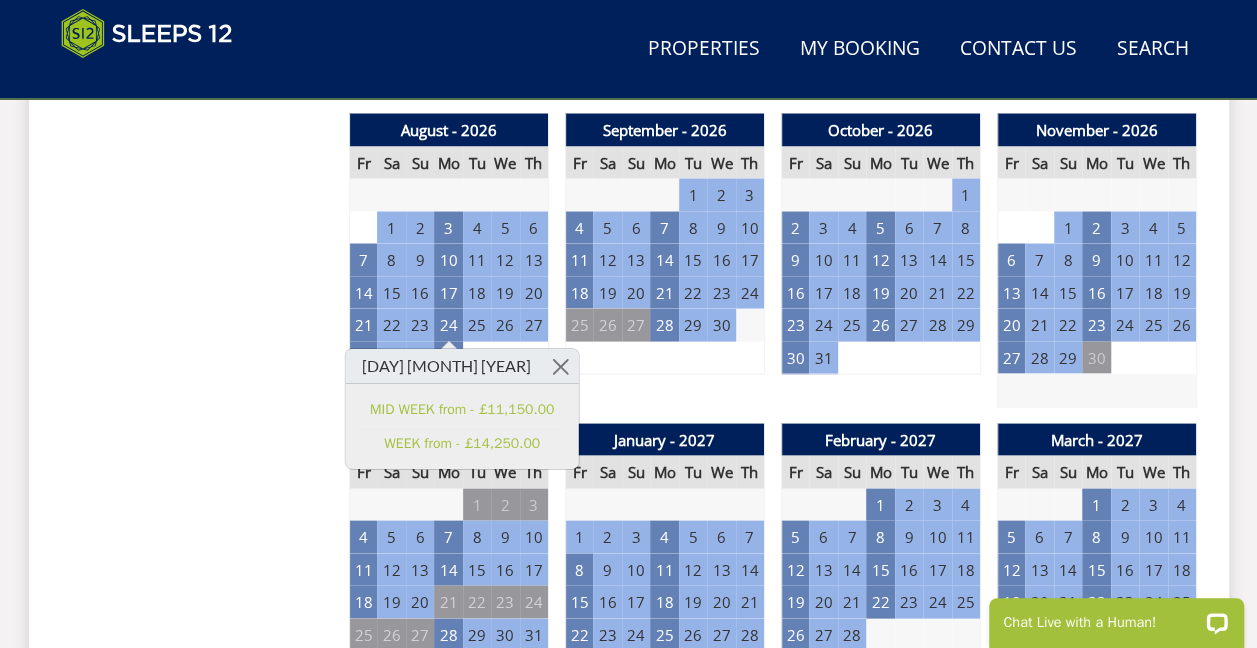 click on "Prices and Availability
You can browse the calendar to find an available start date for your stay by clicking on a start date or by entering your Arrival & Departure dates below.
Search for a Stay
Search
Check-In / Check-Out
16:00 / 10:00
Key
Available Start Date
Special Offer
Available
Booked" at bounding box center (197, 708) 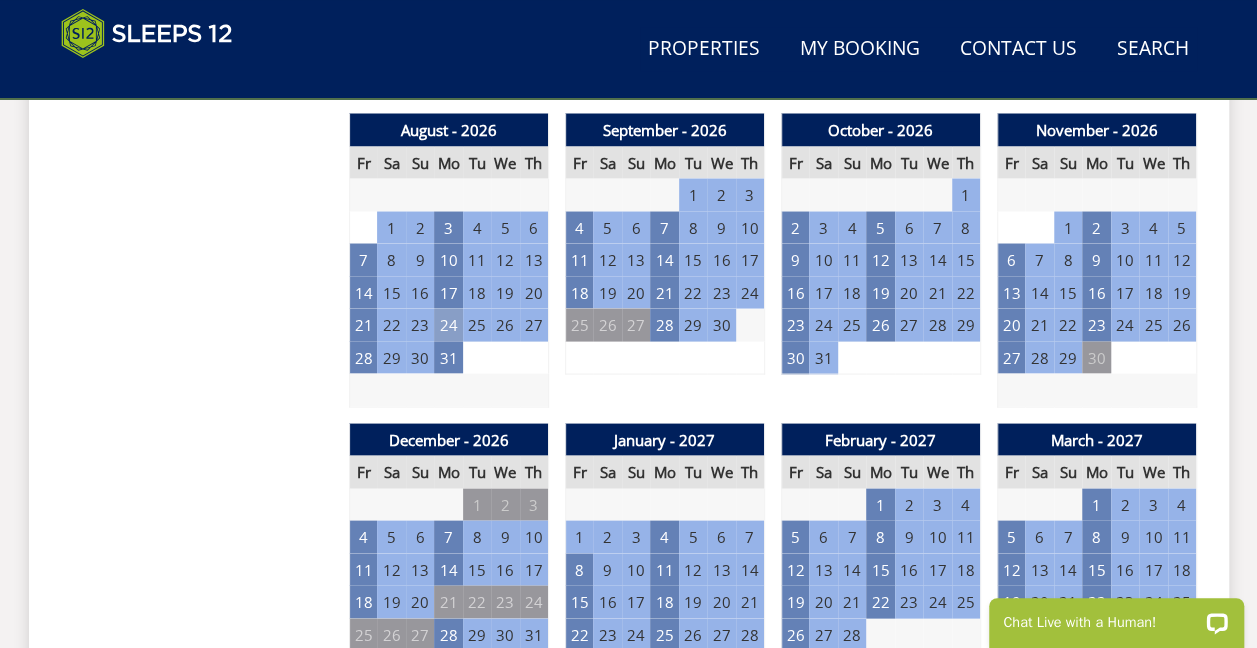click on "24" at bounding box center [448, 324] 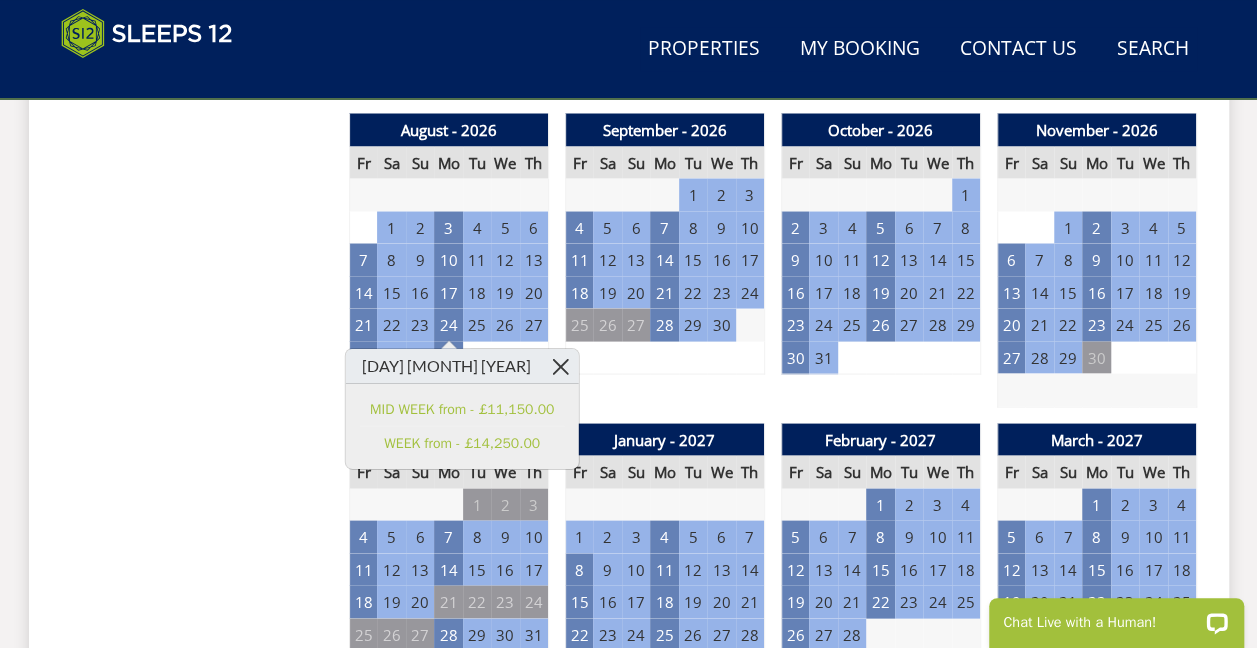 click at bounding box center (560, 365) 